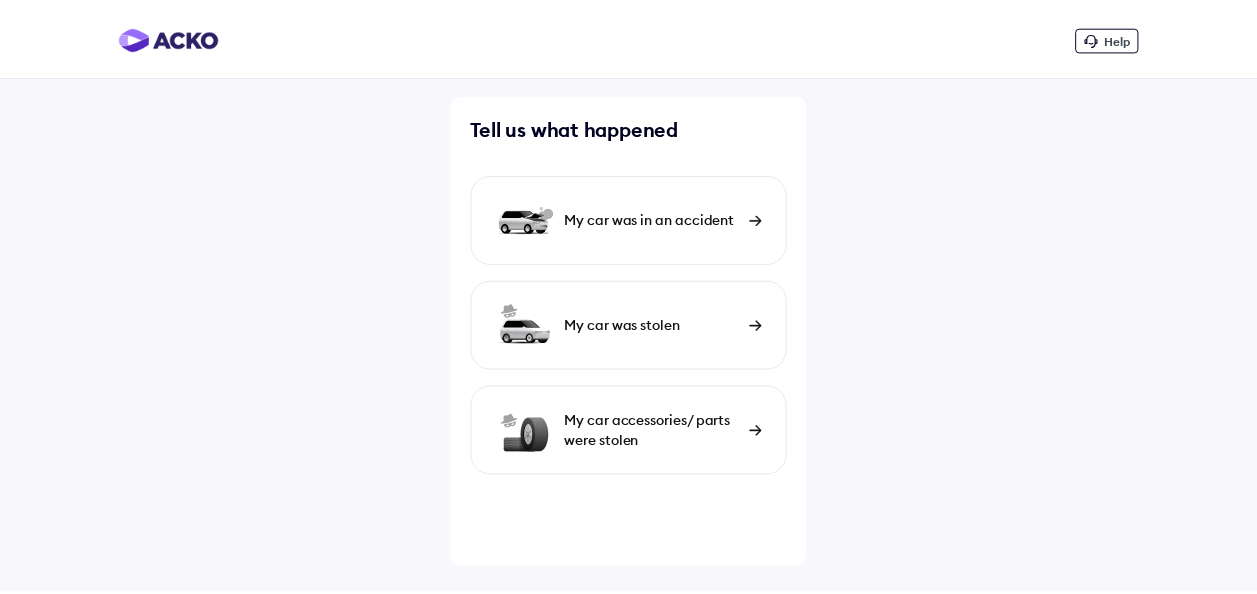 scroll, scrollTop: 0, scrollLeft: 0, axis: both 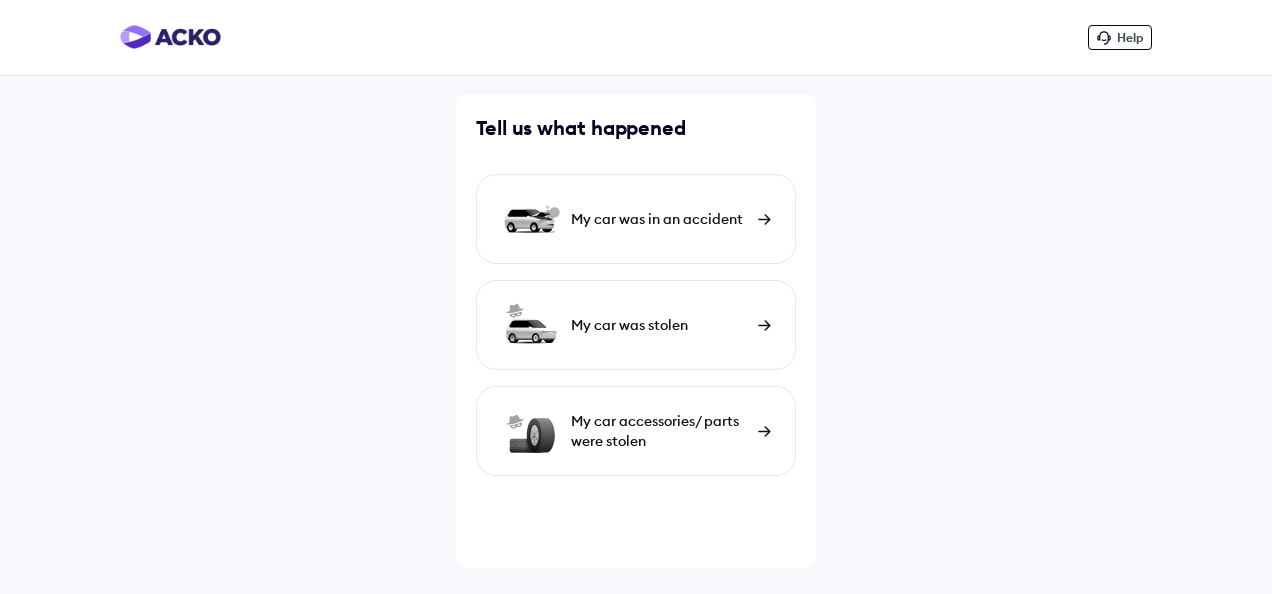 click on "My car was in an accident" at bounding box center (659, 219) 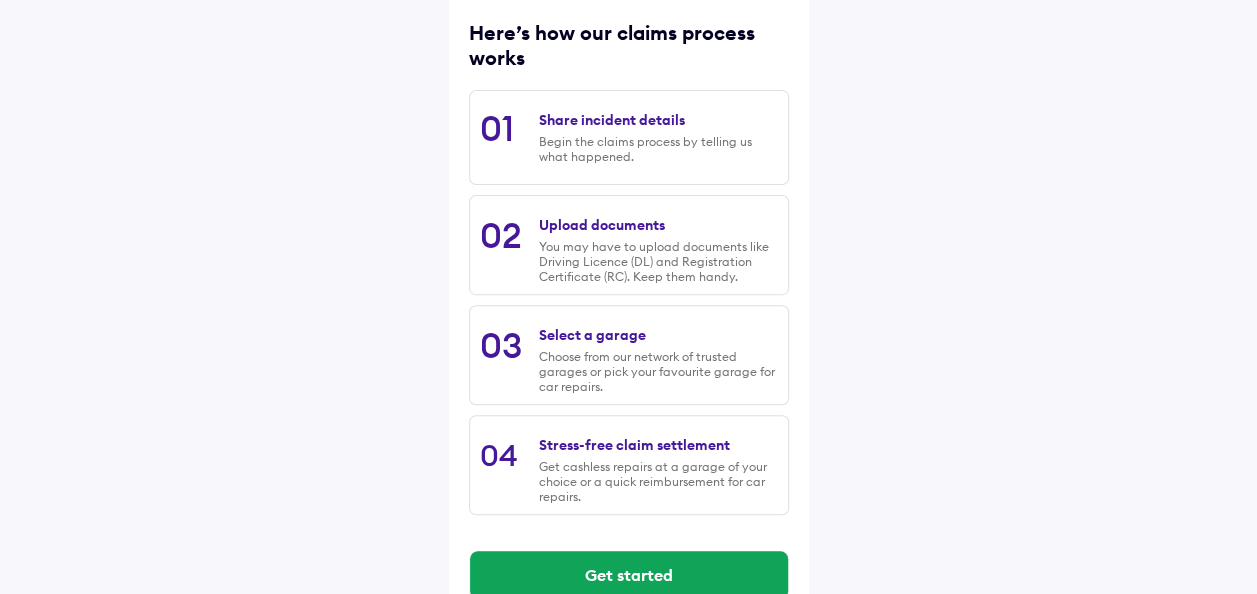 scroll, scrollTop: 263, scrollLeft: 0, axis: vertical 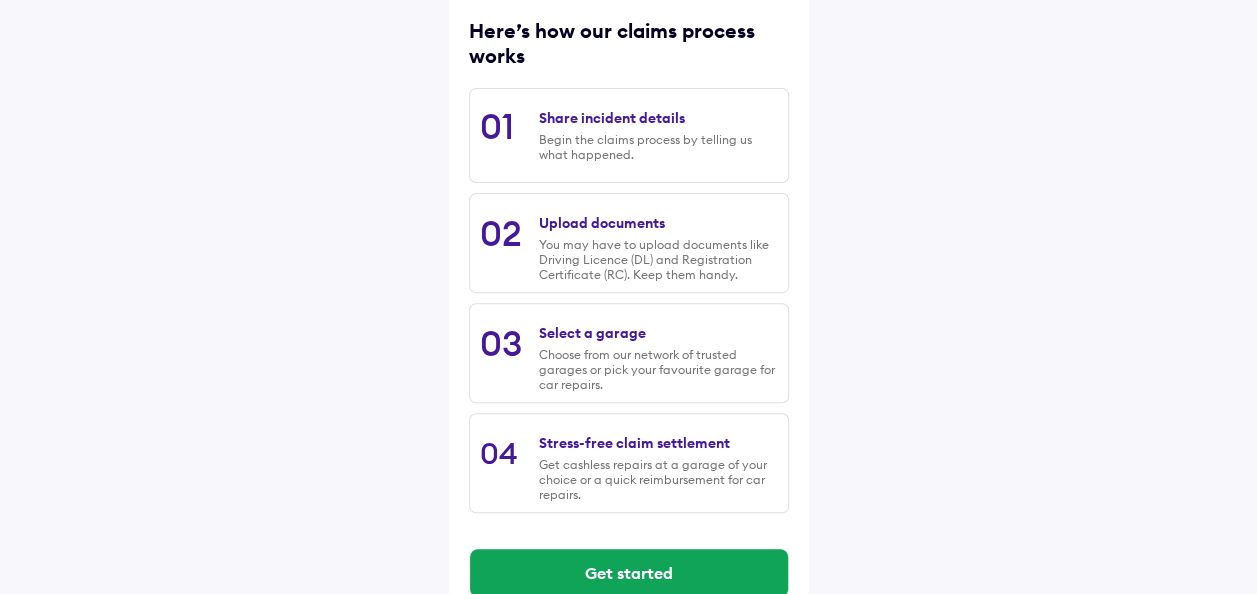 click on "Share incident details" at bounding box center [612, 118] 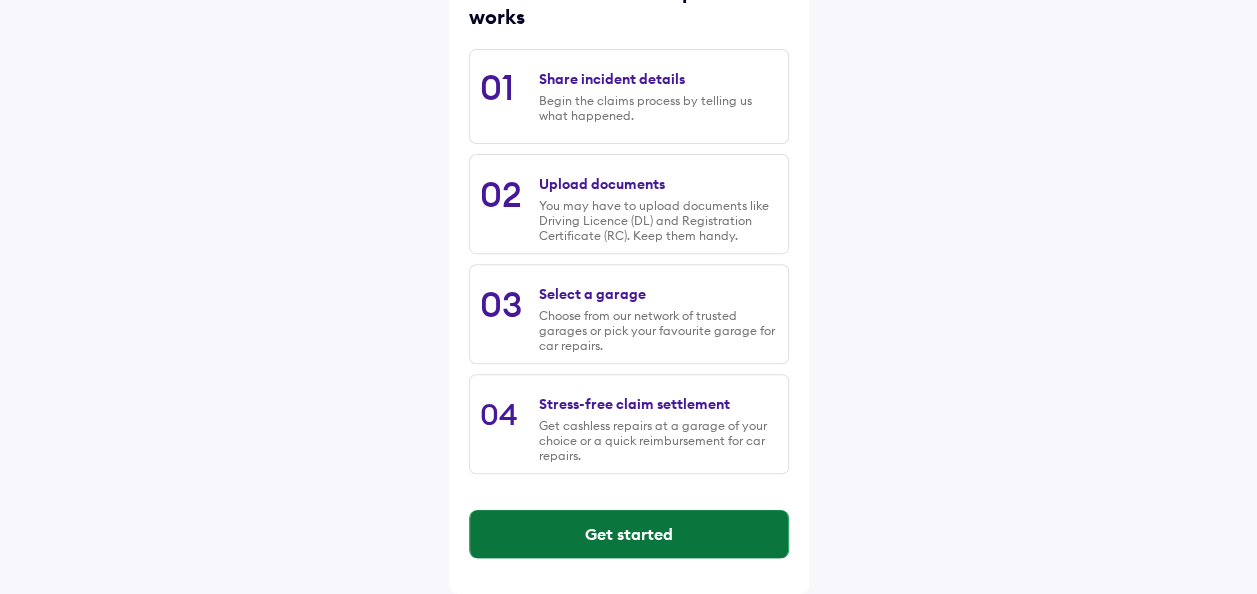click on "Get started" at bounding box center [629, 534] 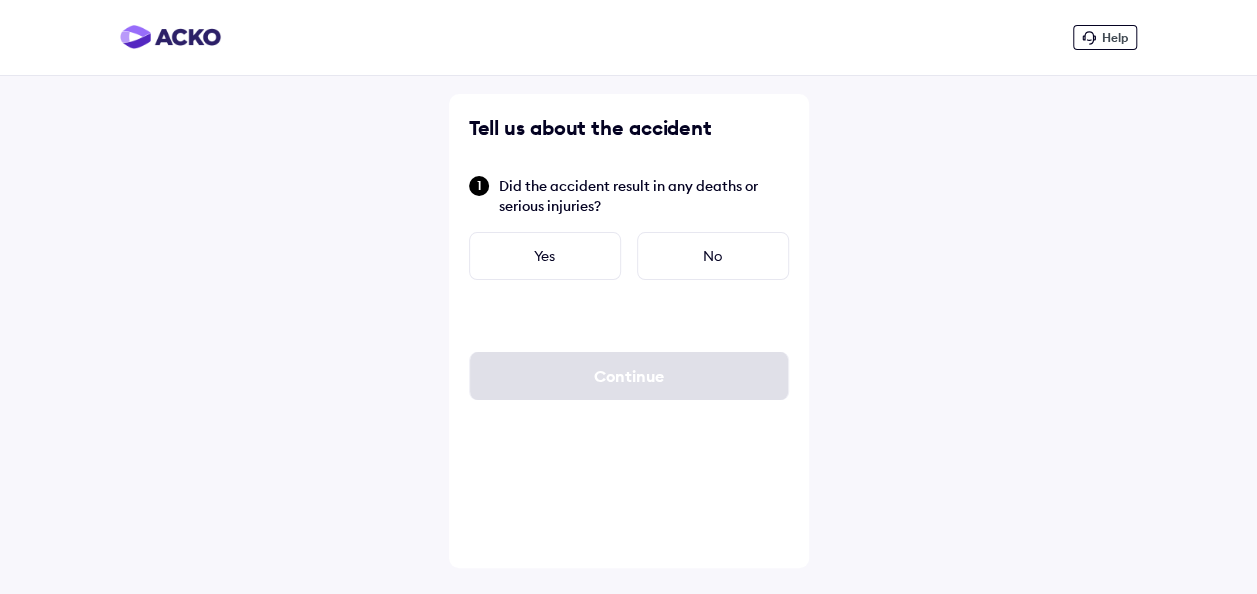 scroll, scrollTop: 0, scrollLeft: 0, axis: both 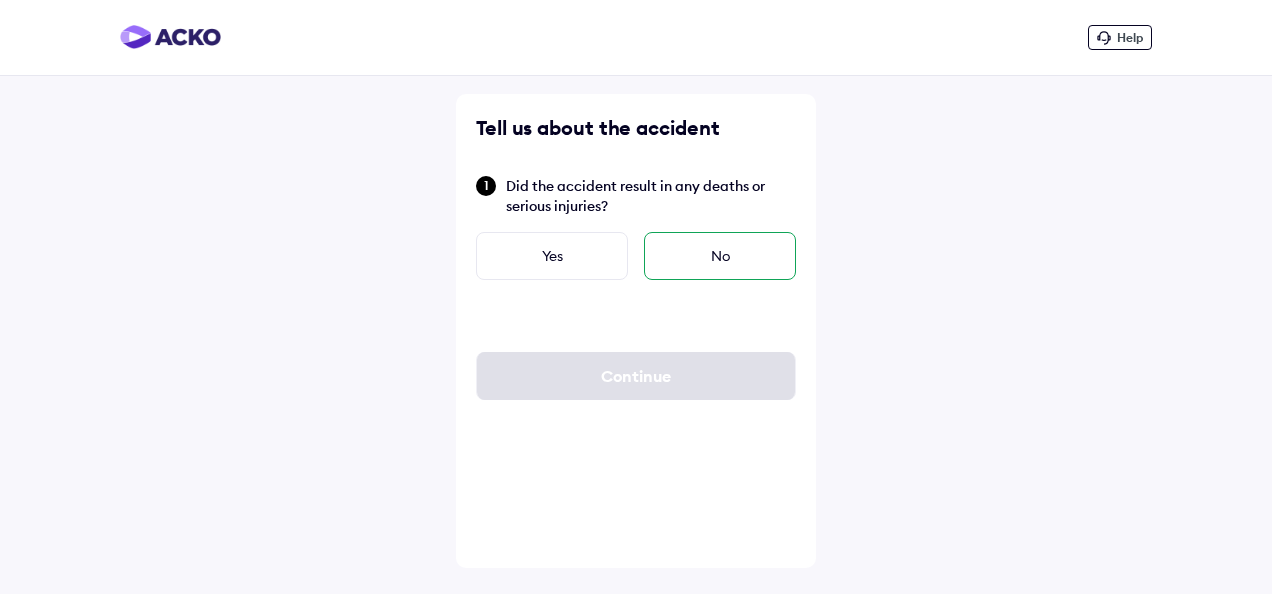 click on "No" at bounding box center (720, 256) 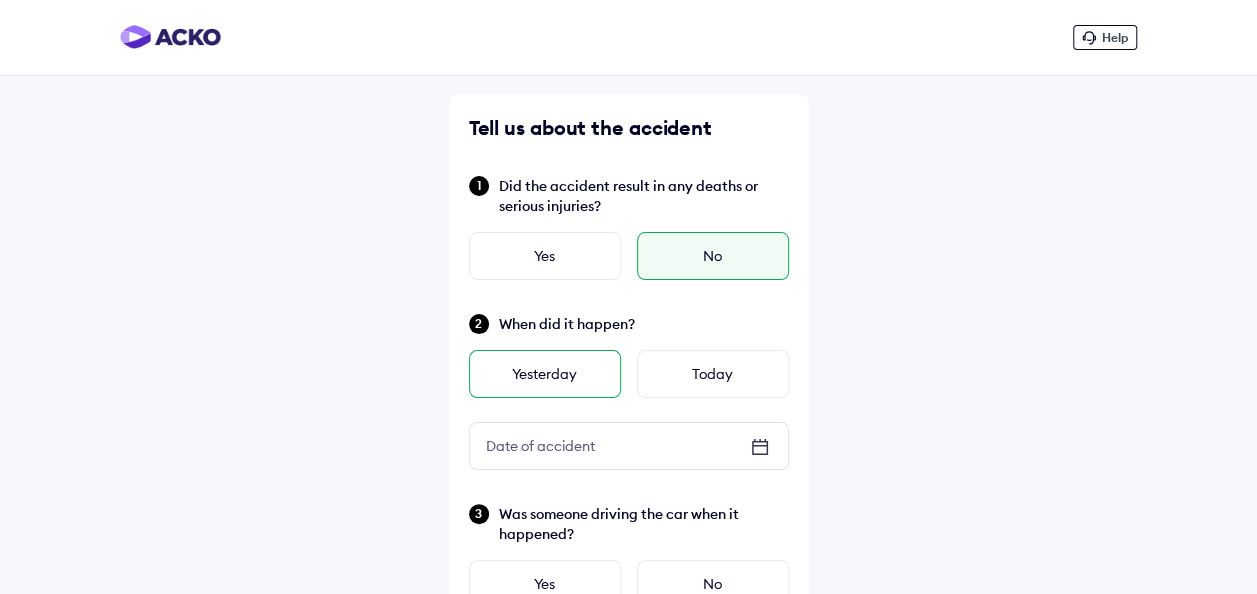 click on "Yesterday" at bounding box center (545, 374) 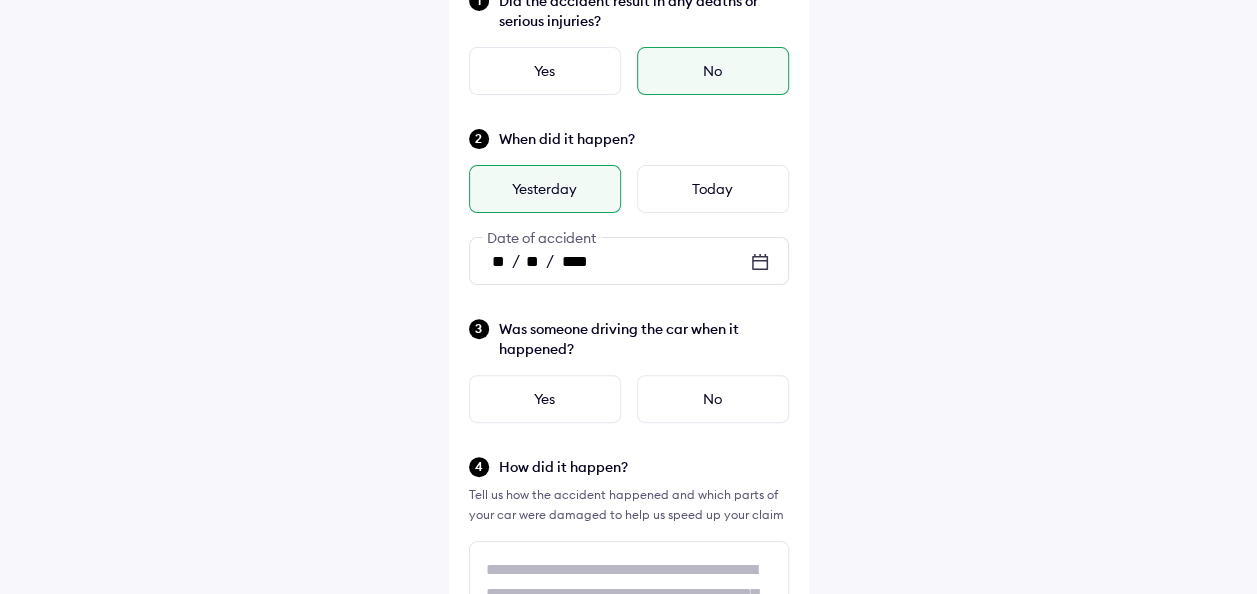 scroll, scrollTop: 186, scrollLeft: 0, axis: vertical 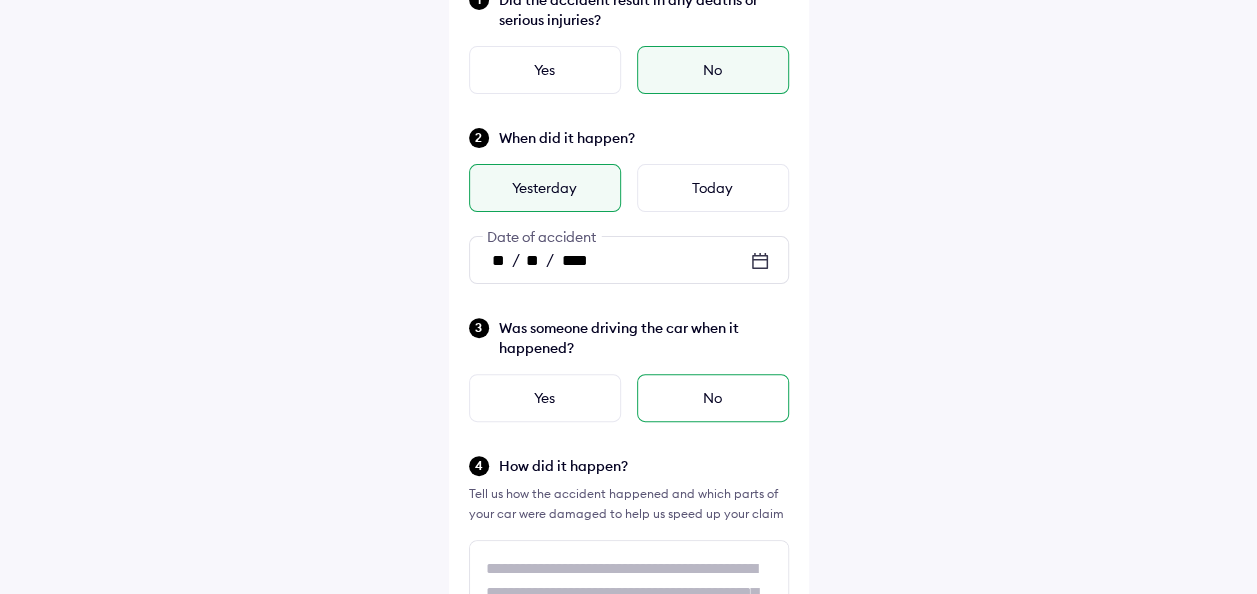 click on "No" at bounding box center [713, 398] 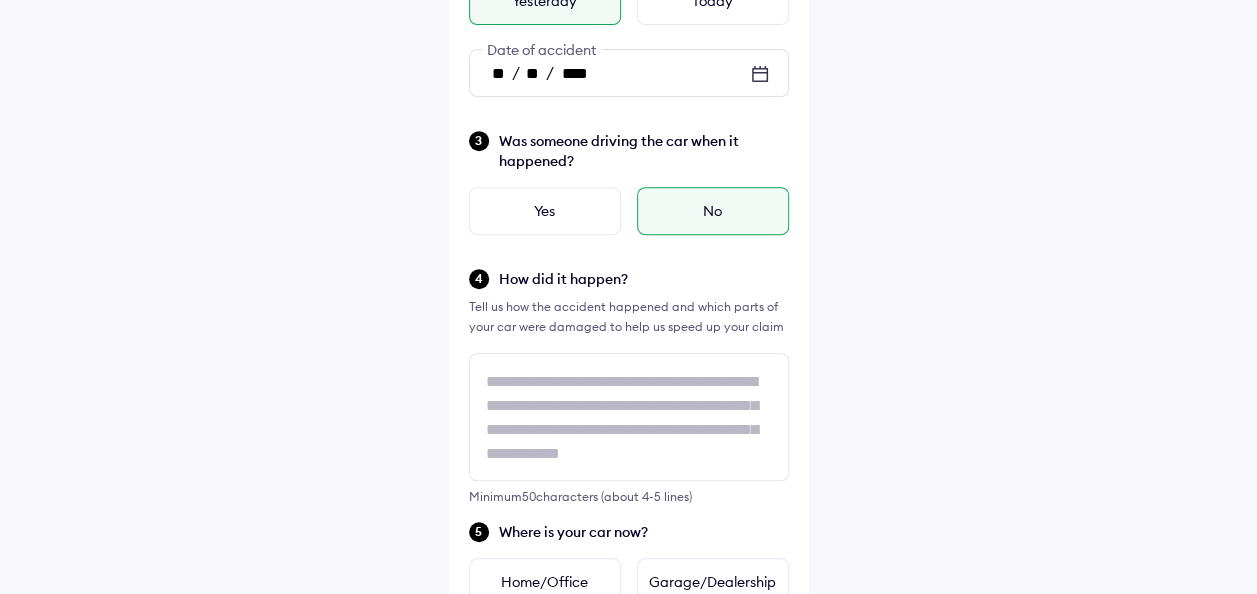 scroll, scrollTop: 382, scrollLeft: 0, axis: vertical 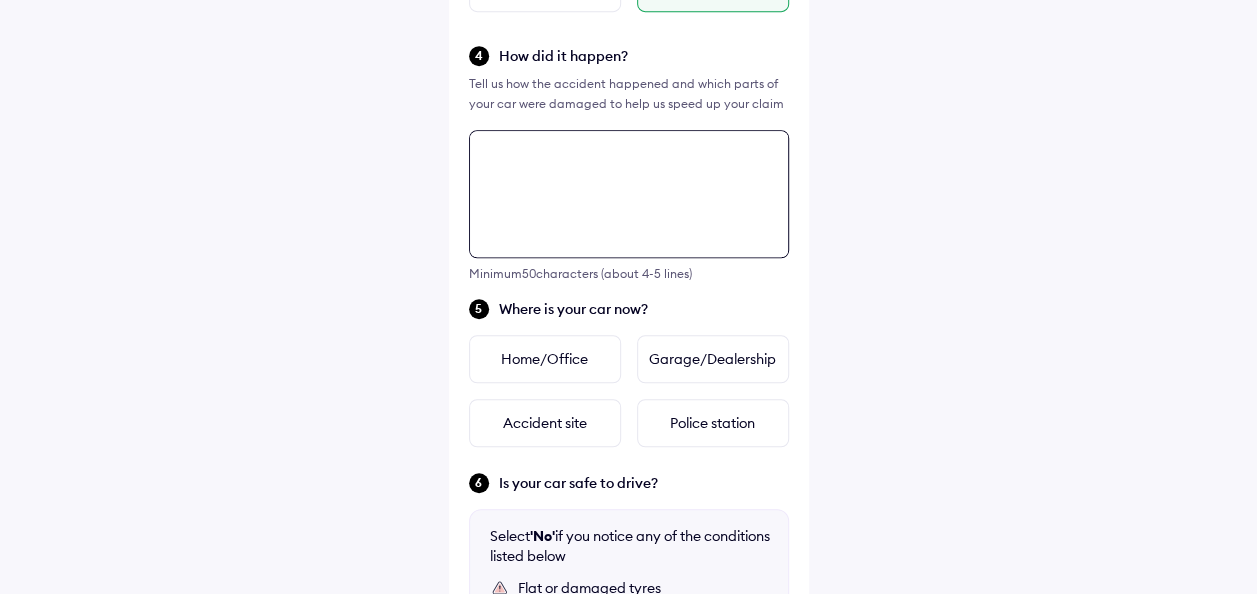 click on "Tell us about the accident Did the accident result in any deaths or serious injuries? Yes No When did it happen? Yesterday Today ** / ** / **** Date of accident Was someone driving the car when it happened? Yes No How did it happen? Tell us how the accident happened and which parts of your car were damaged to help us speed up your claim Minimum  50  characters (about 4-5 lines) Where is your car now? Home/Office Garage/Dealership Accident site Police station Is your car safe to drive? Select  'No'  if you notice any of the conditions  listed below Flat or damaged tyres Deployed airbags Unable to start the engine Fluid leakage under the car Car is affected by floods Other safety concerns Yes No Continue" at bounding box center [629, 258] 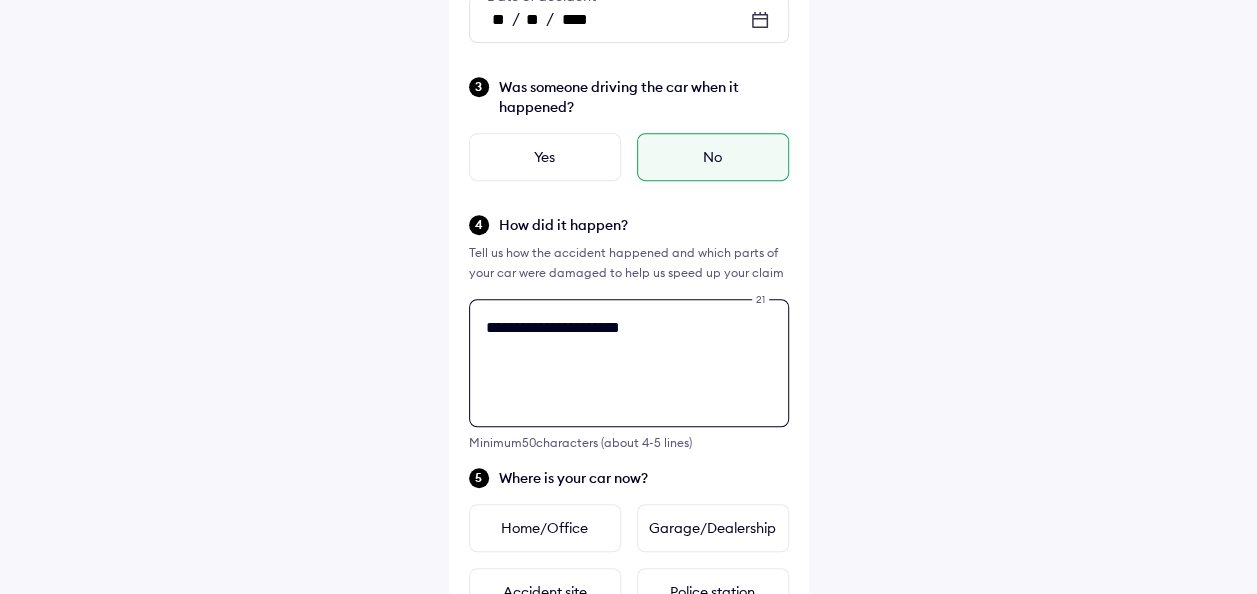 scroll, scrollTop: 426, scrollLeft: 0, axis: vertical 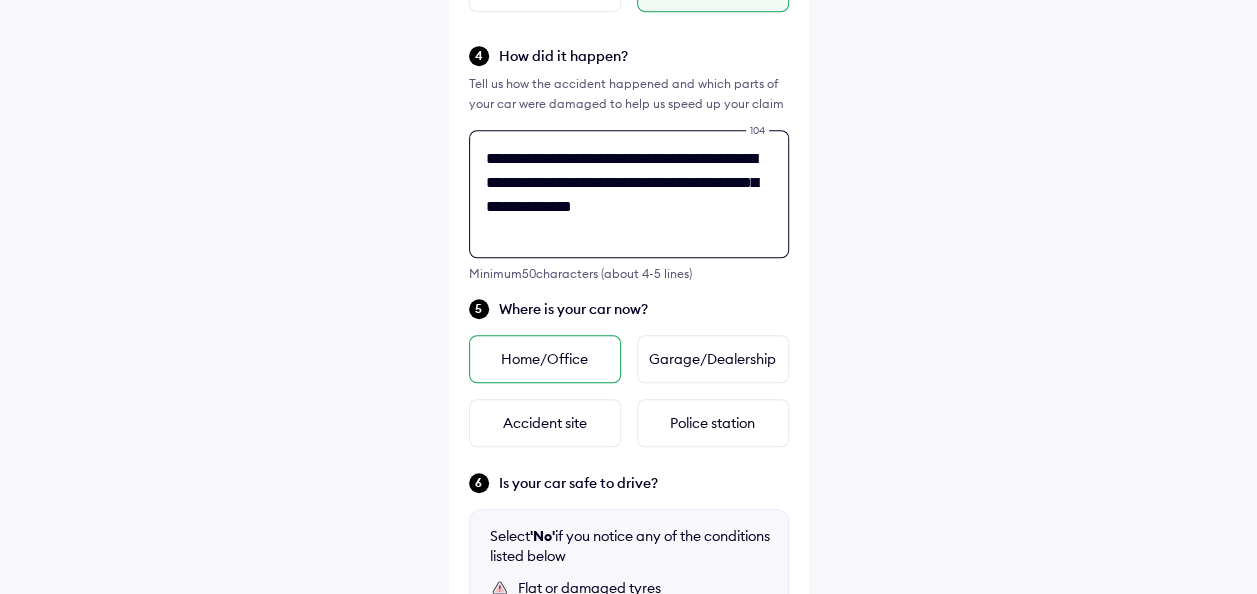 type on "**********" 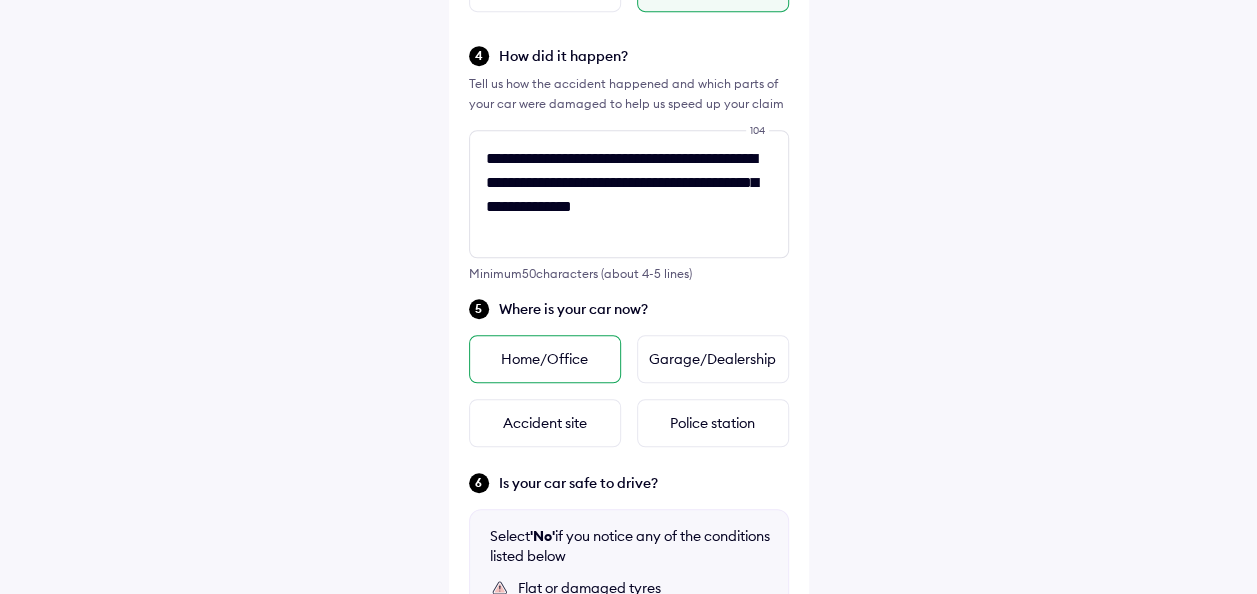 click on "Home/Office" at bounding box center [545, 359] 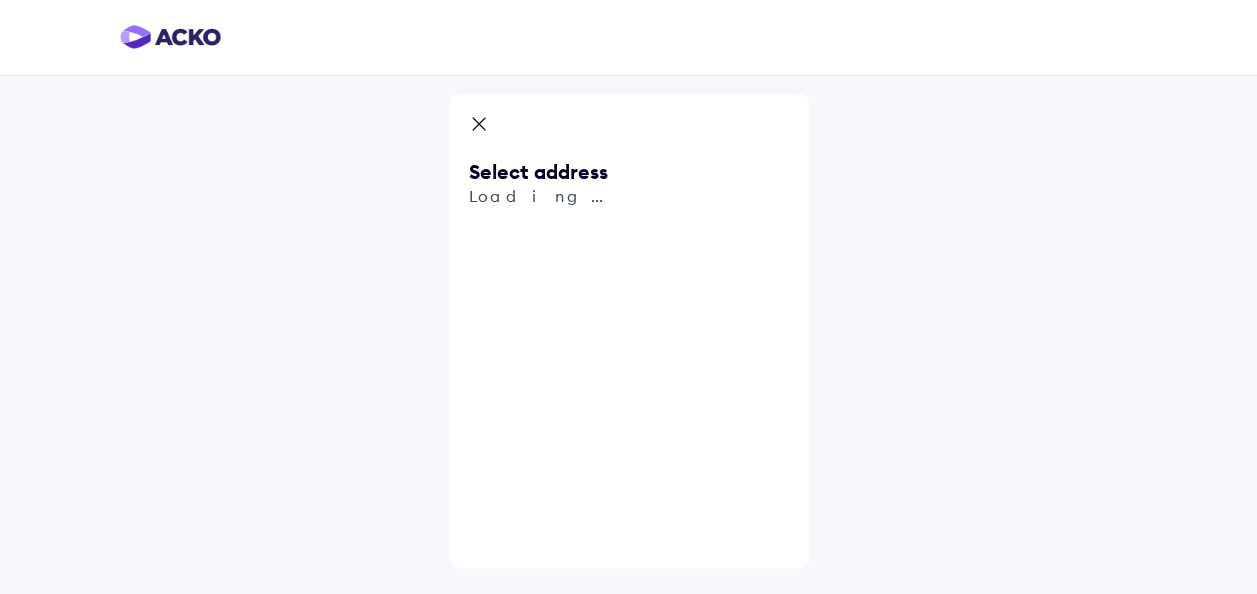 scroll, scrollTop: 0, scrollLeft: 0, axis: both 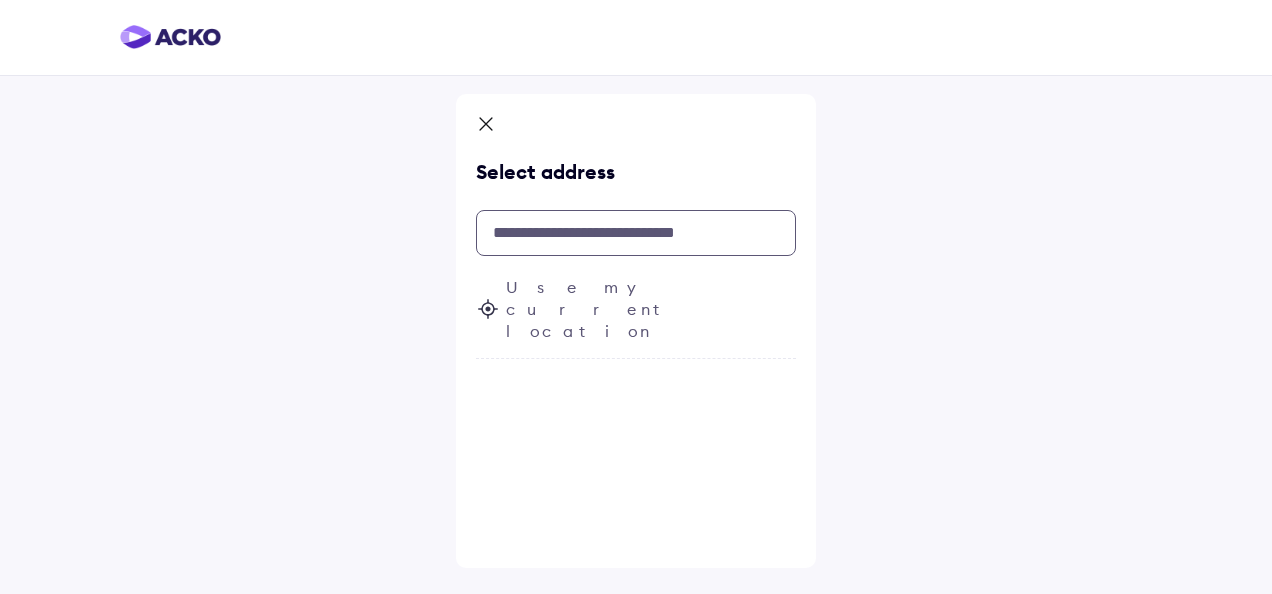 click at bounding box center [636, 233] 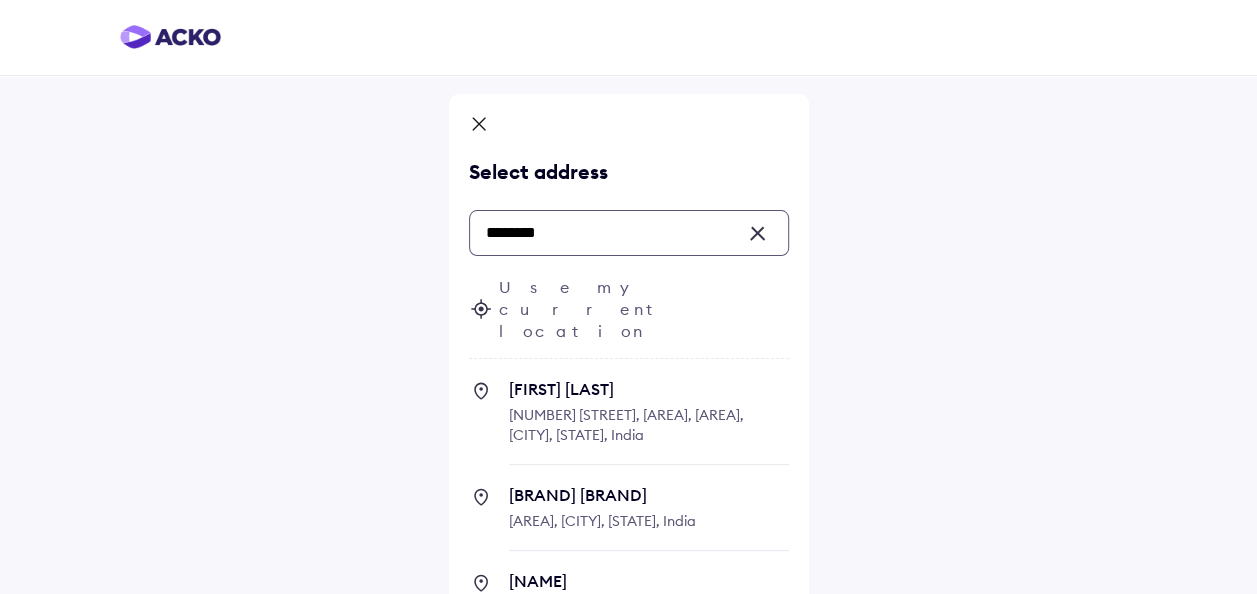click on "[NUMBER] [STREET], [AREA], [AREA], [CITY], [STATE], India" at bounding box center (626, 425) 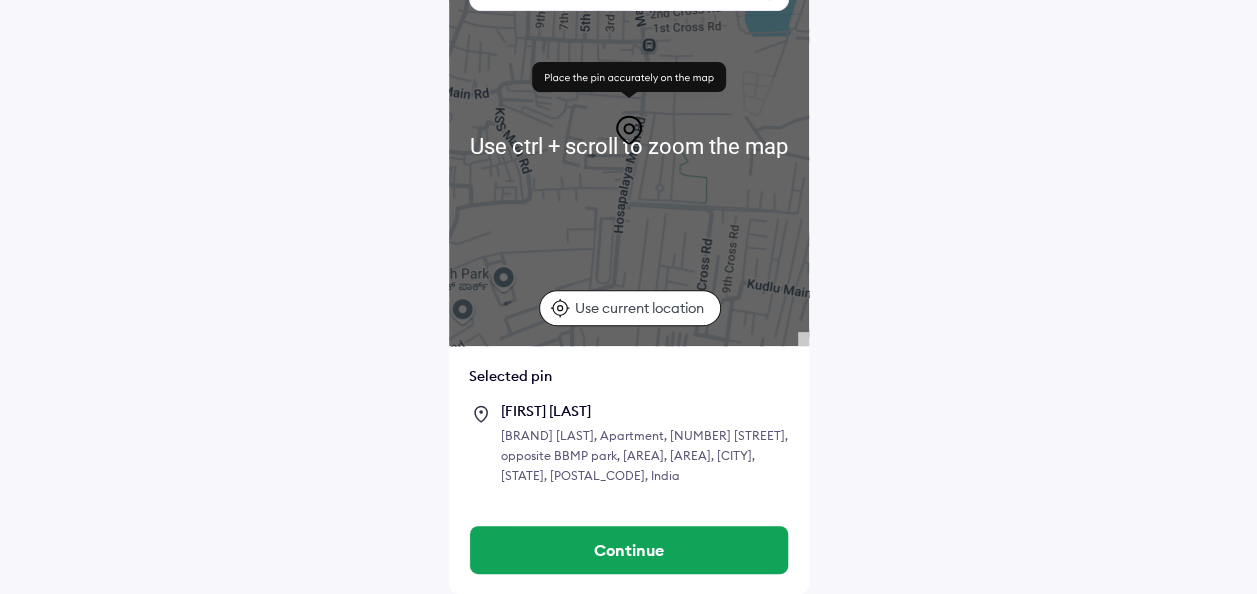 scroll, scrollTop: 222, scrollLeft: 0, axis: vertical 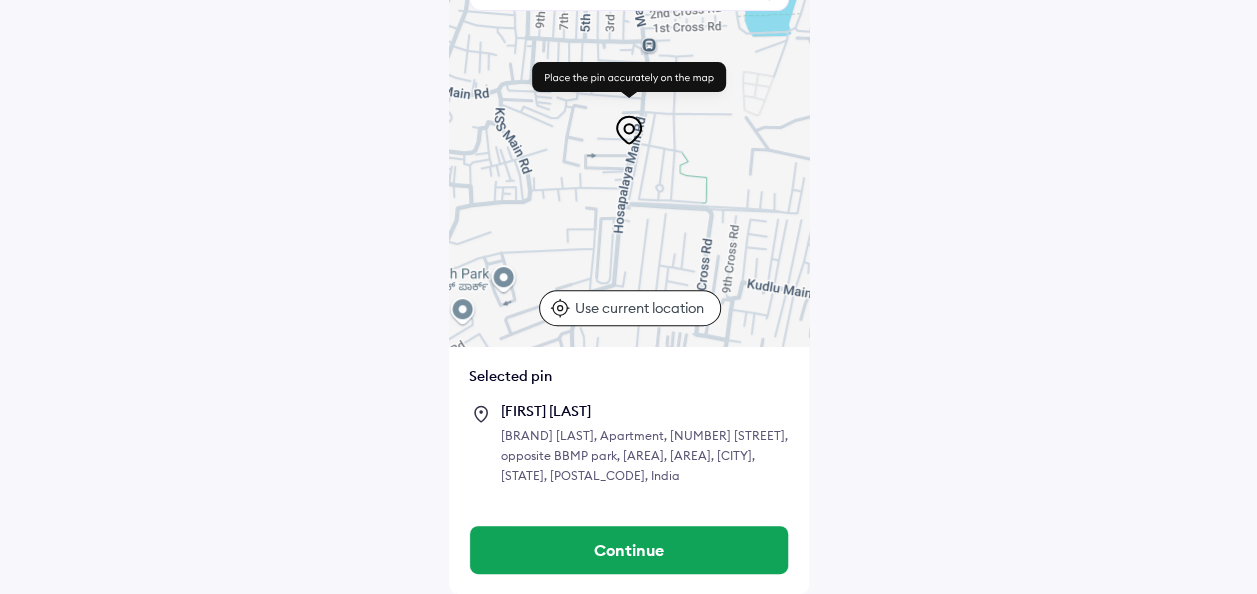 click on "[BRAND] [LAST], Apartment, [NUMBER] [STREET], opposite BBMP park, [AREA], [AREA], [CITY], [STATE], [POSTAL_CODE], India" at bounding box center [645, 456] 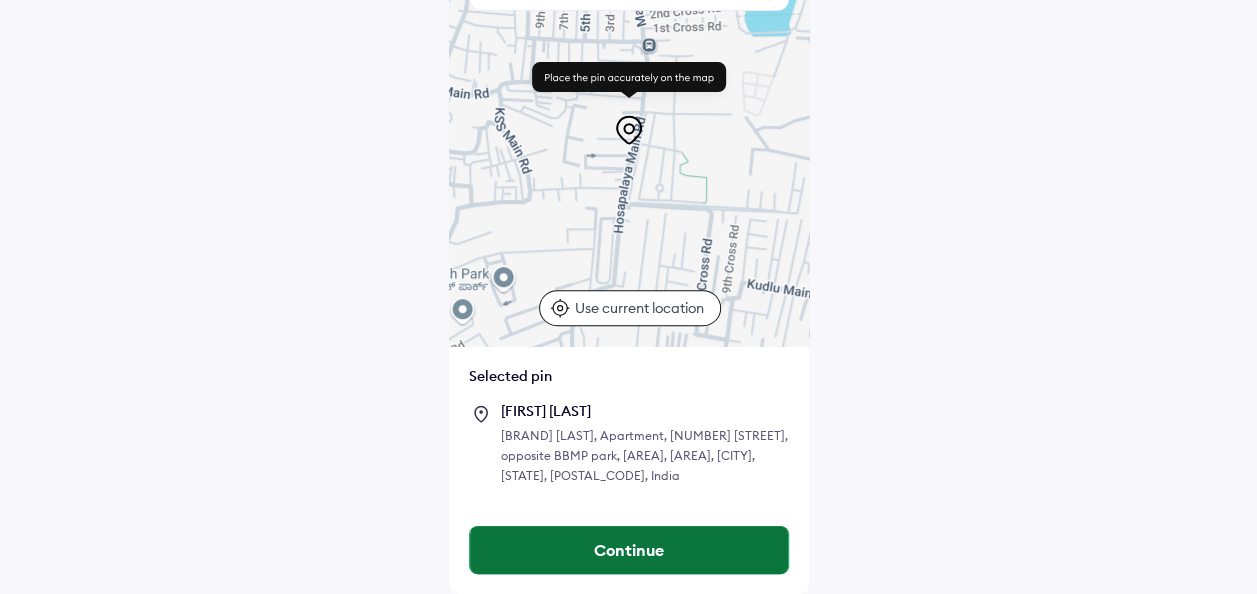 click on "Continue" at bounding box center [629, 550] 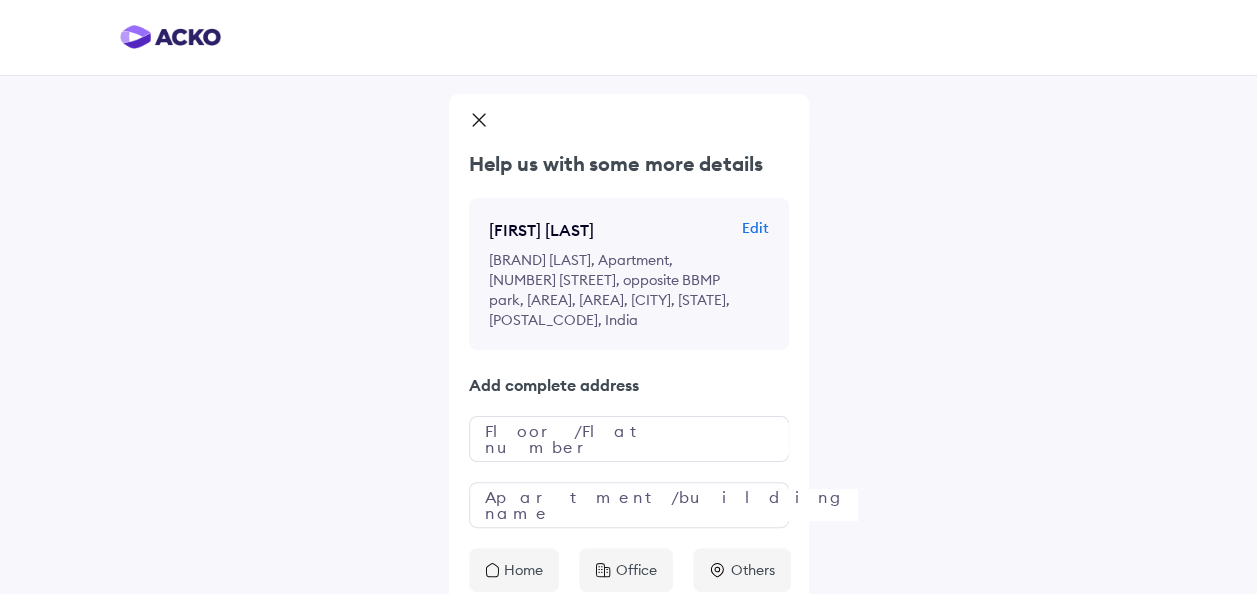 scroll, scrollTop: 104, scrollLeft: 0, axis: vertical 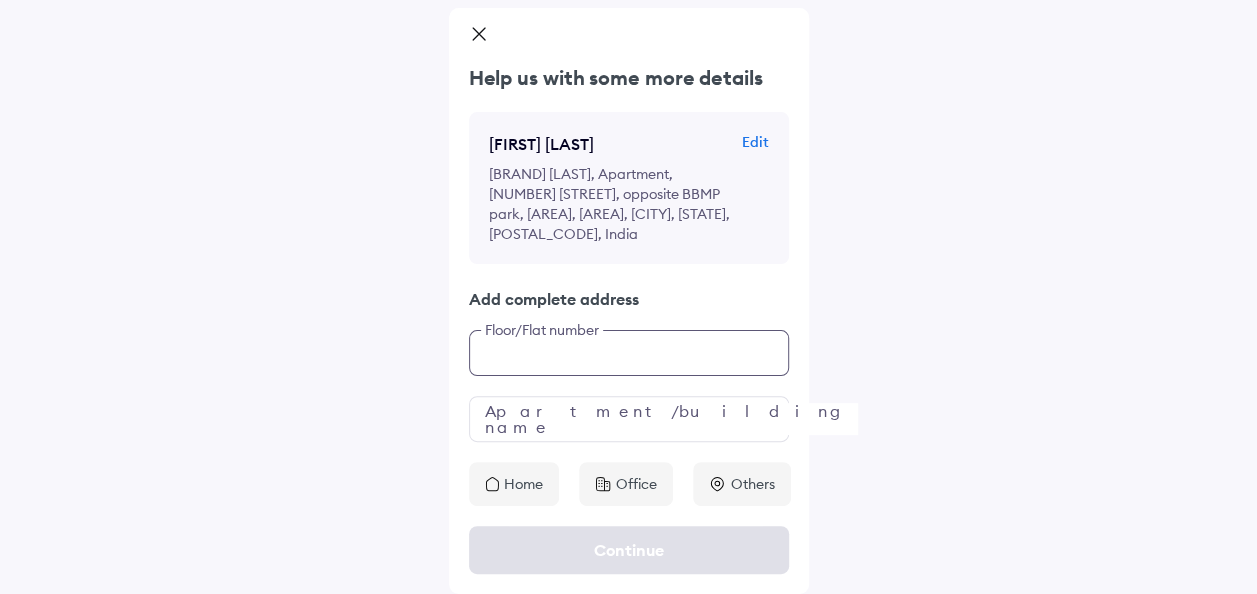 click at bounding box center (629, 353) 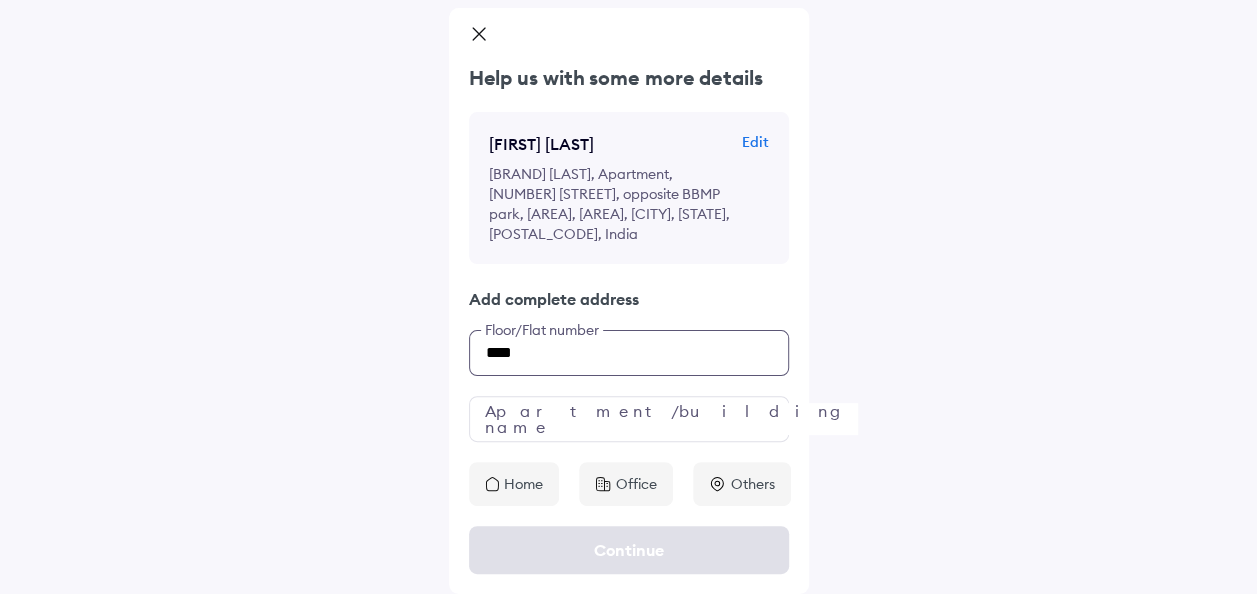 type on "****" 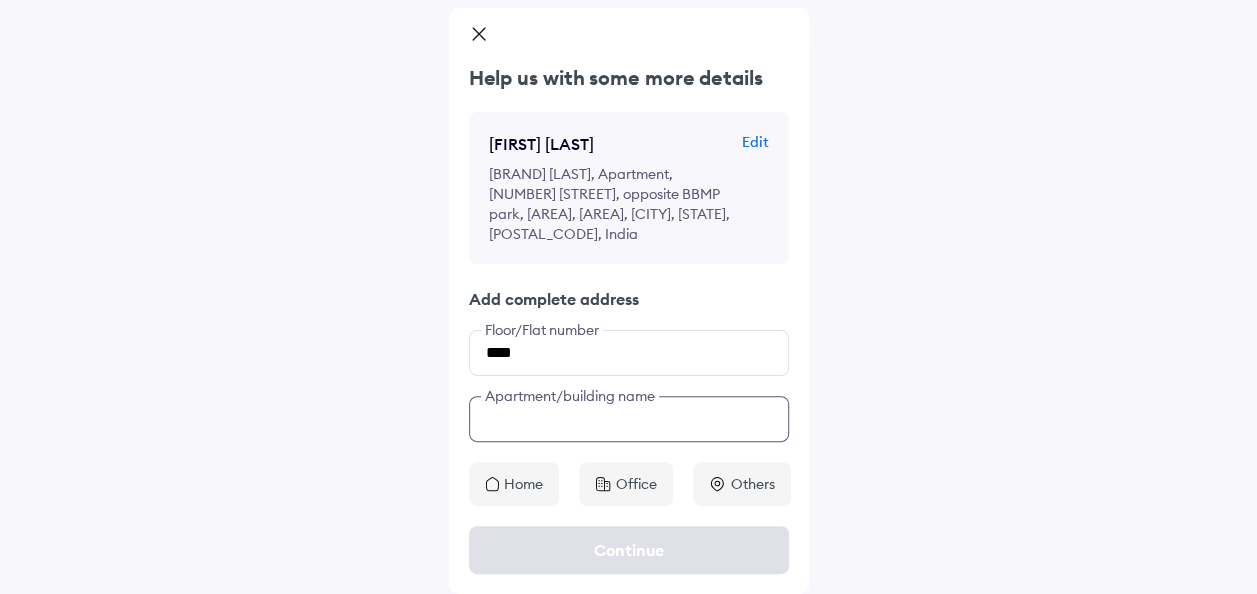 click at bounding box center (629, 419) 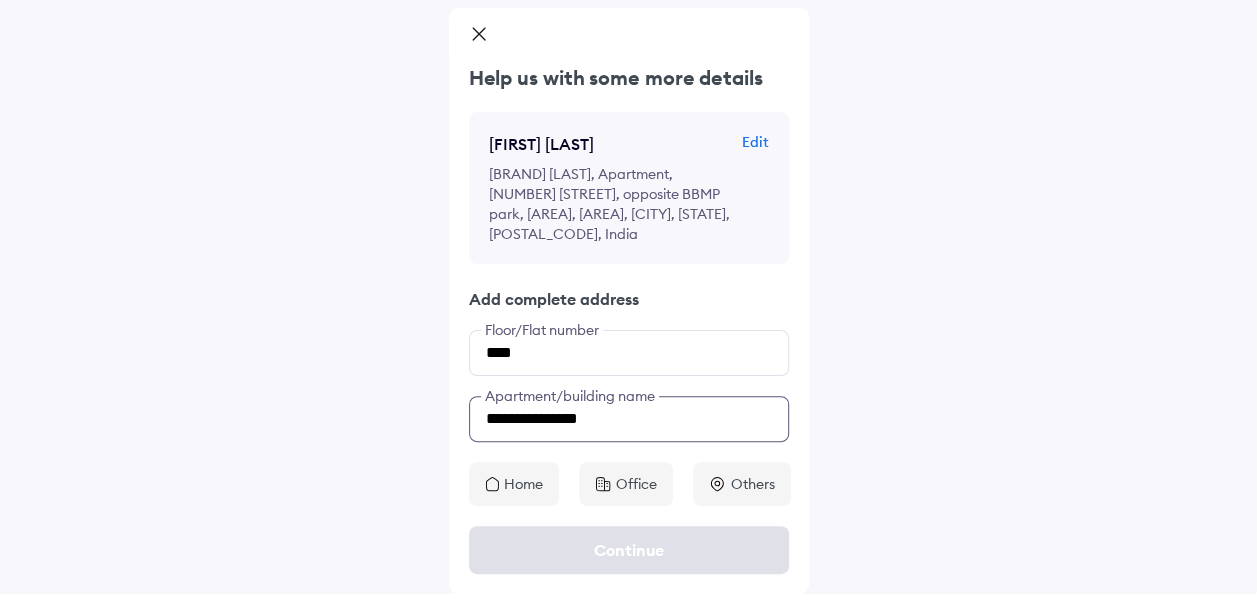 type on "**********" 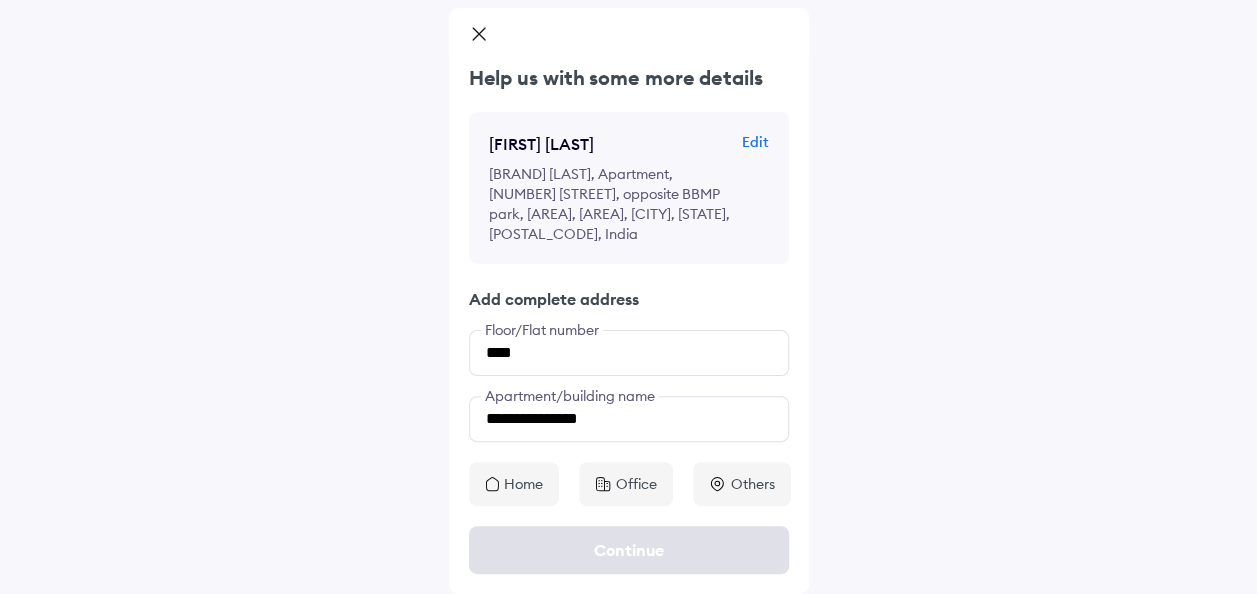 click on "Home" at bounding box center [523, 484] 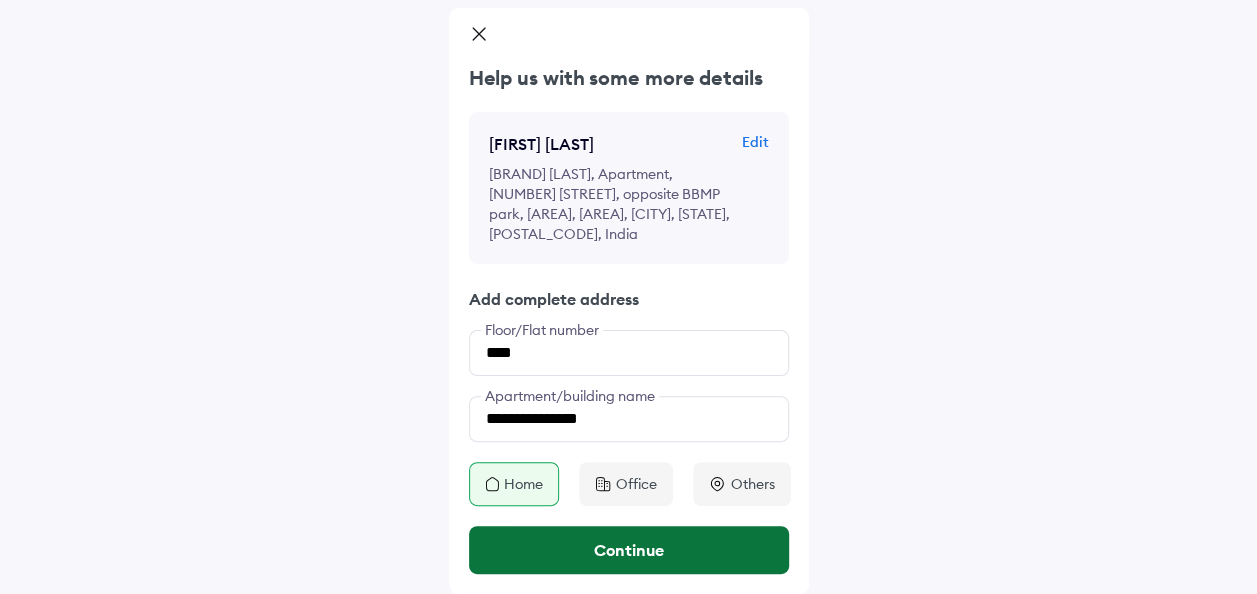 click on "Continue" at bounding box center [629, 550] 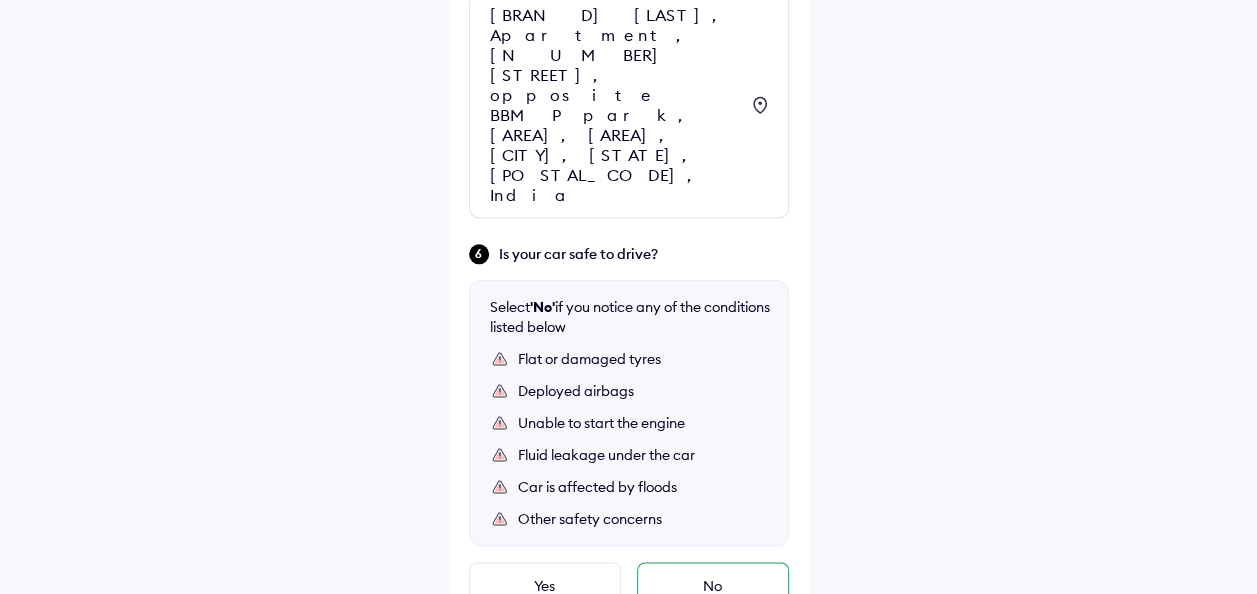scroll, scrollTop: 1170, scrollLeft: 0, axis: vertical 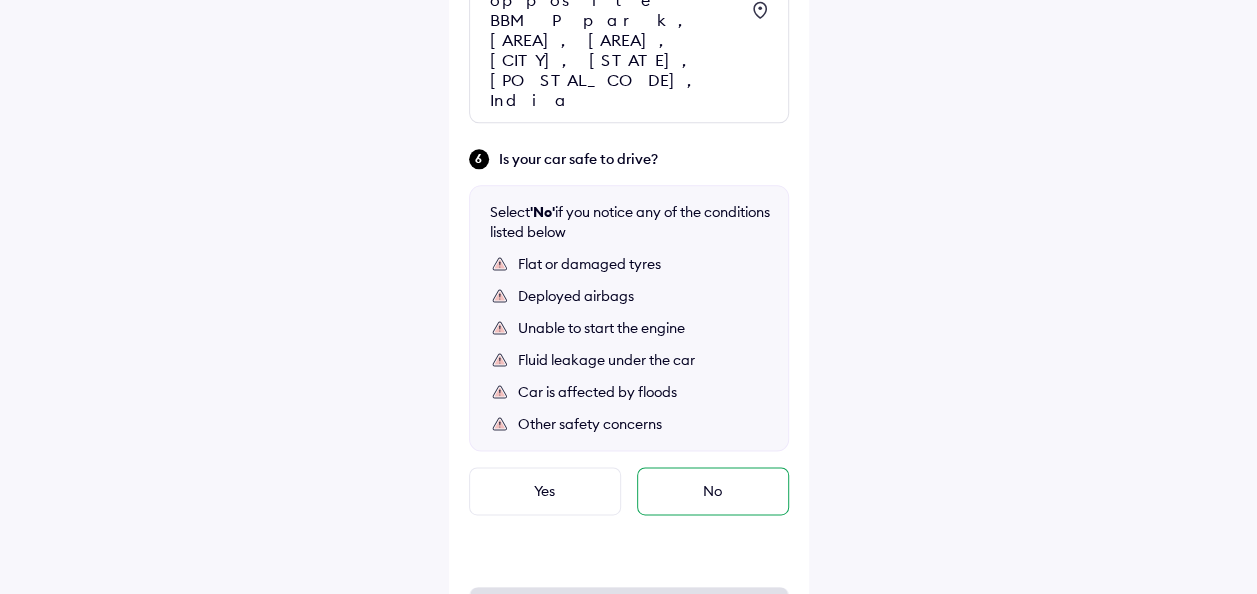 click on "No" at bounding box center (713, 491) 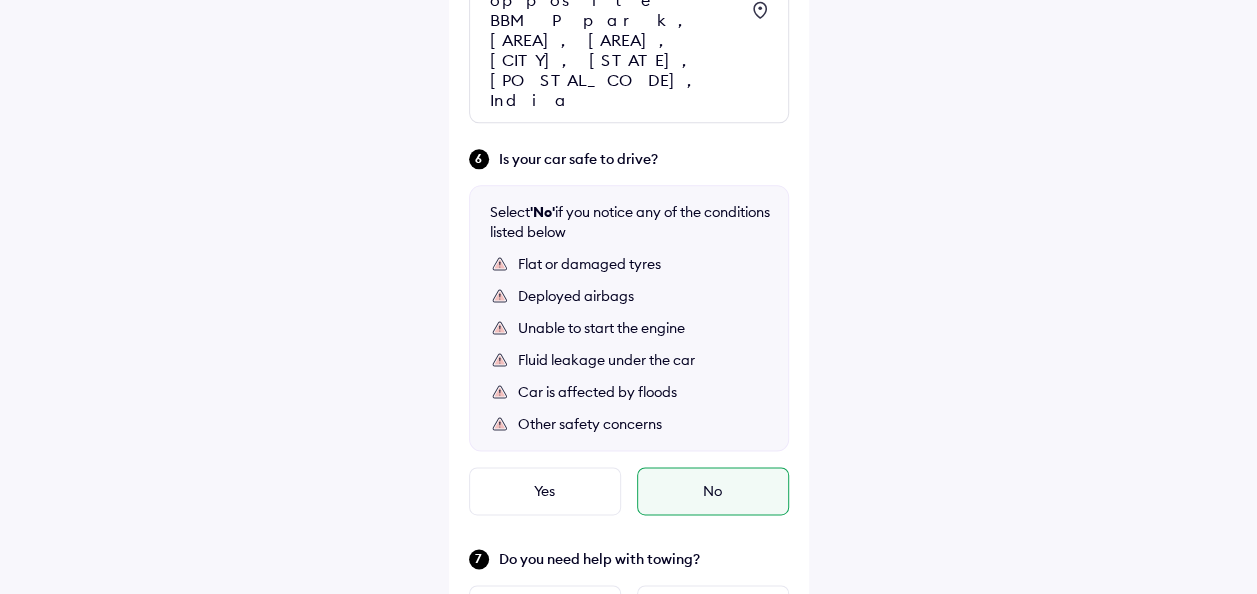 scroll, scrollTop: 1272, scrollLeft: 0, axis: vertical 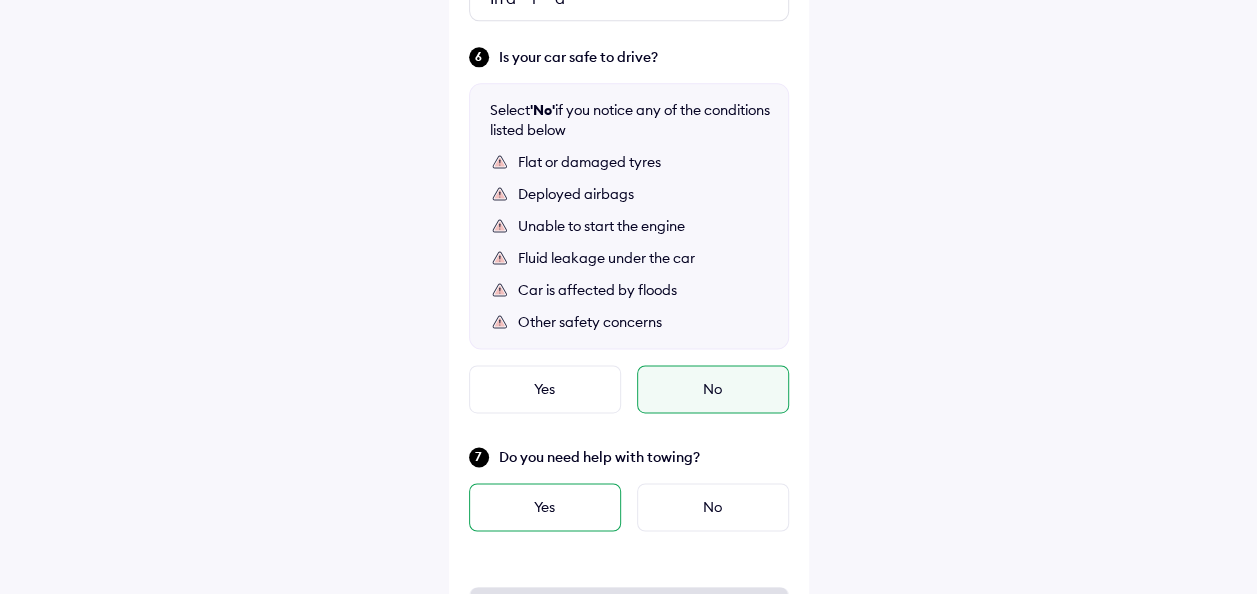 click on "Yes" at bounding box center (545, 507) 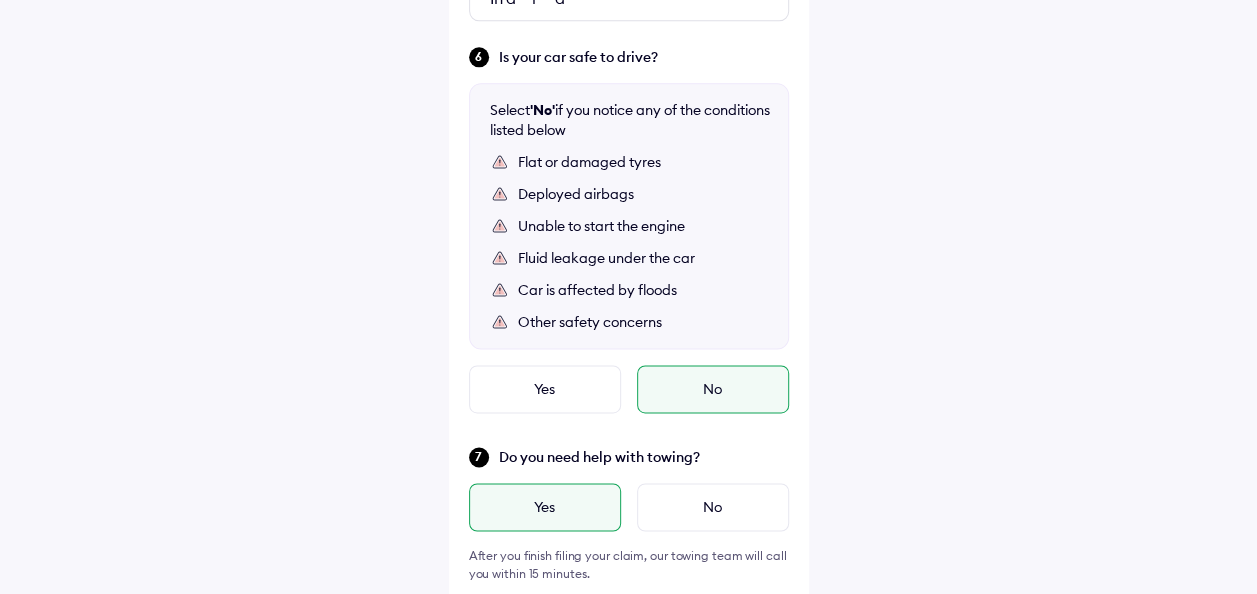 scroll, scrollTop: 1308, scrollLeft: 0, axis: vertical 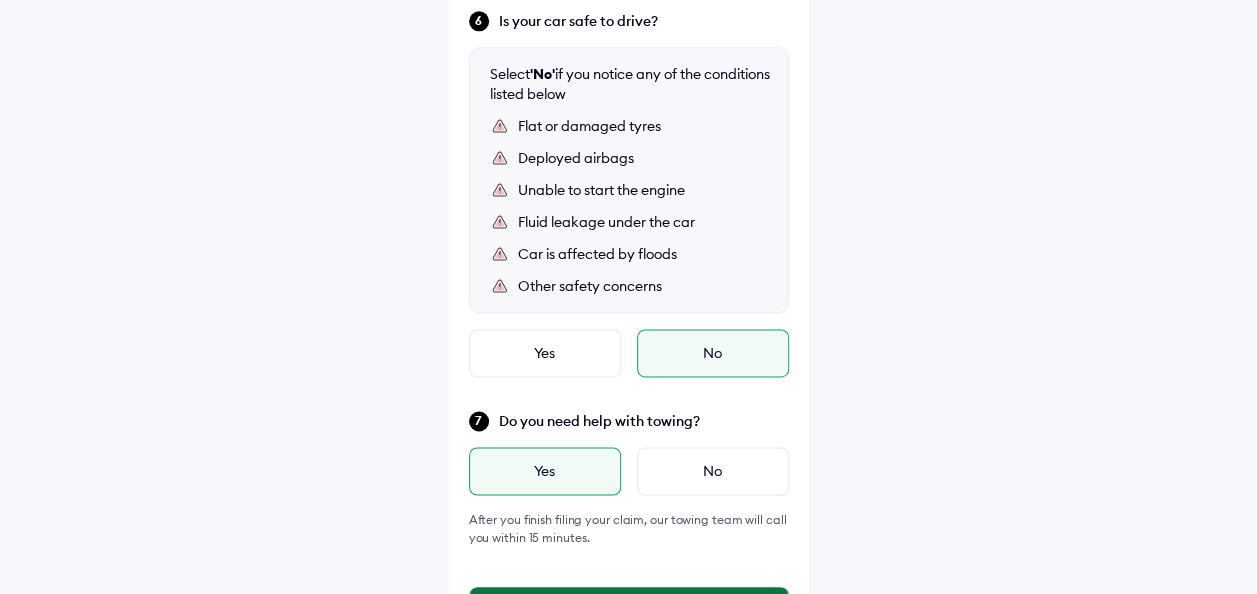 click on "Continue" at bounding box center [629, 611] 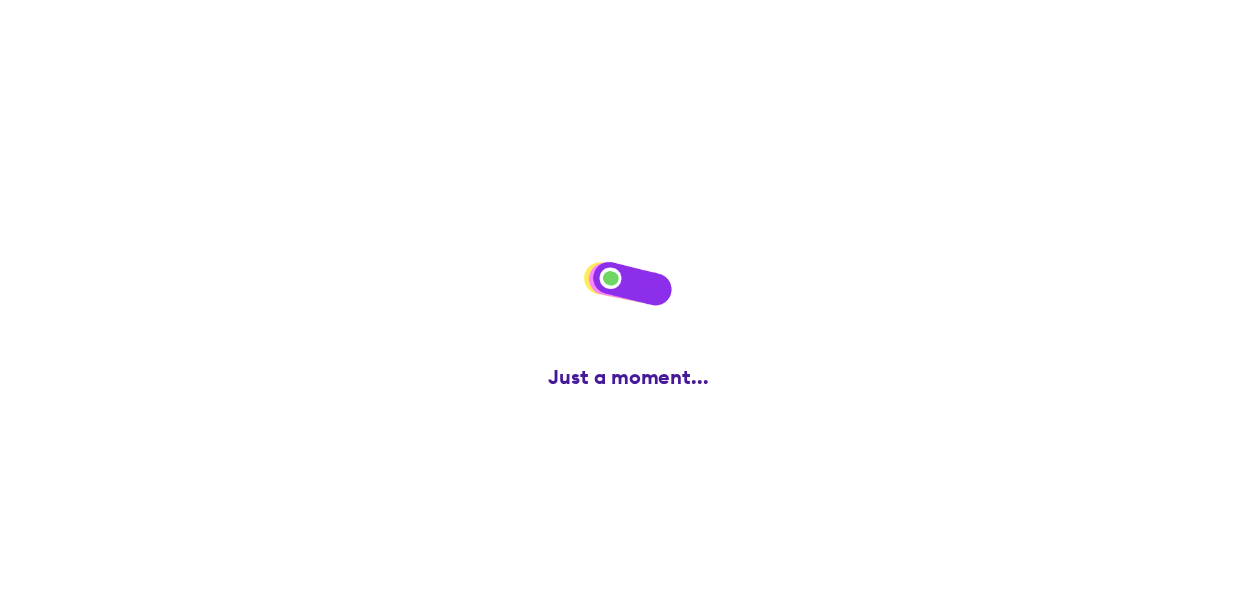 scroll, scrollTop: 0, scrollLeft: 0, axis: both 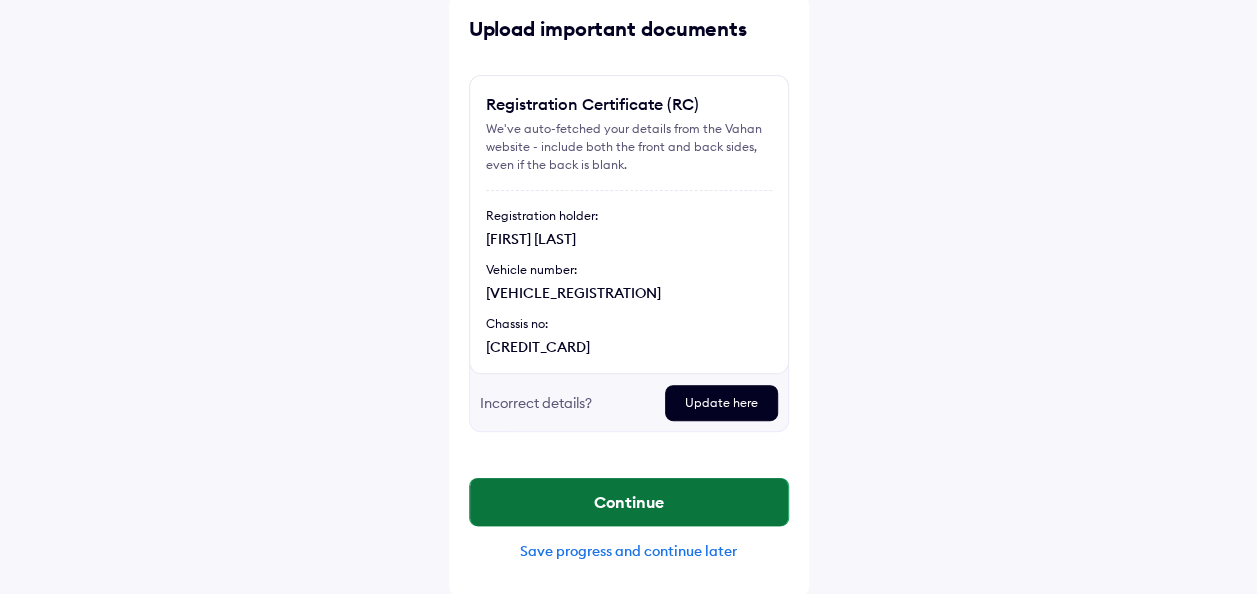 click on "Continue" at bounding box center [629, 502] 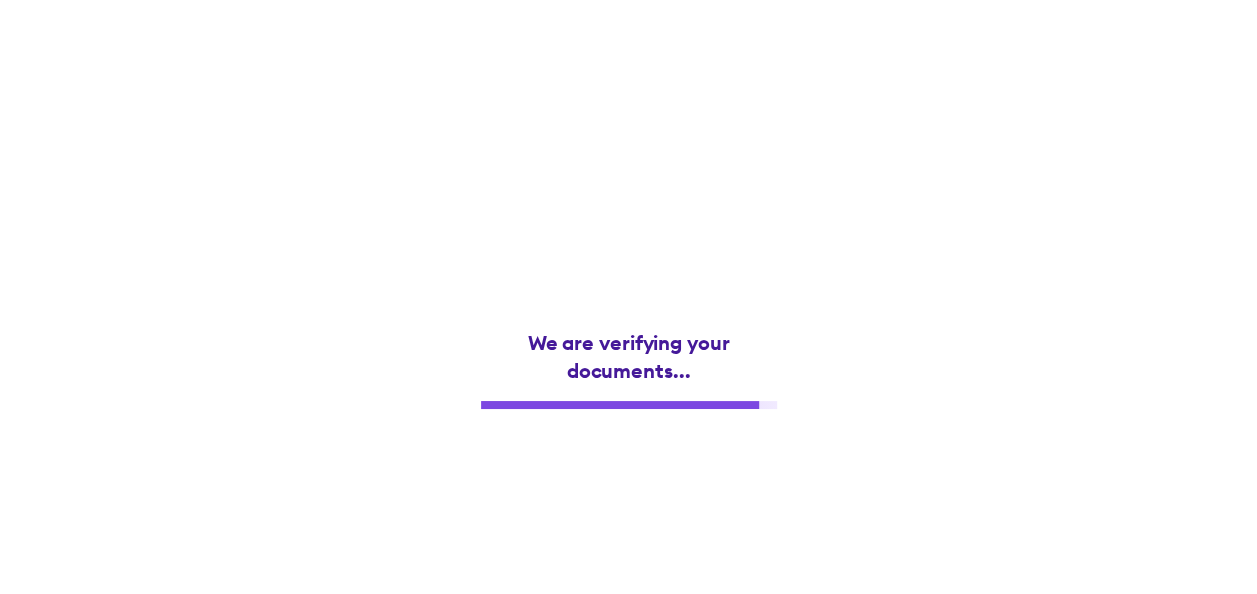 scroll, scrollTop: 0, scrollLeft: 0, axis: both 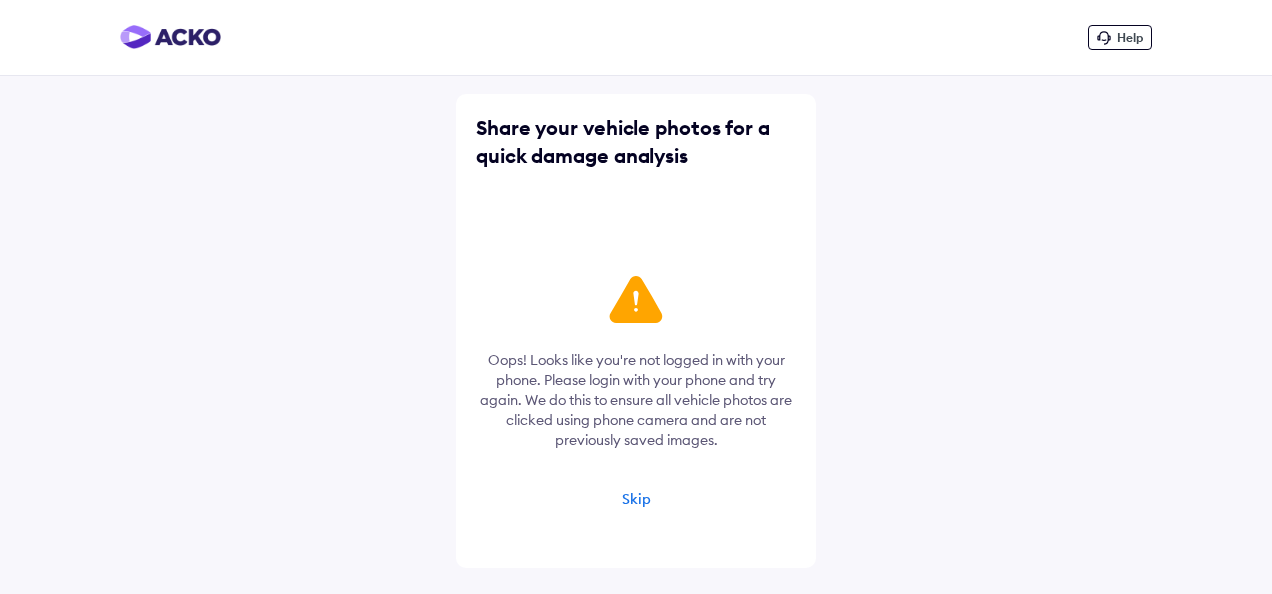 click on "Skip" at bounding box center [636, 499] 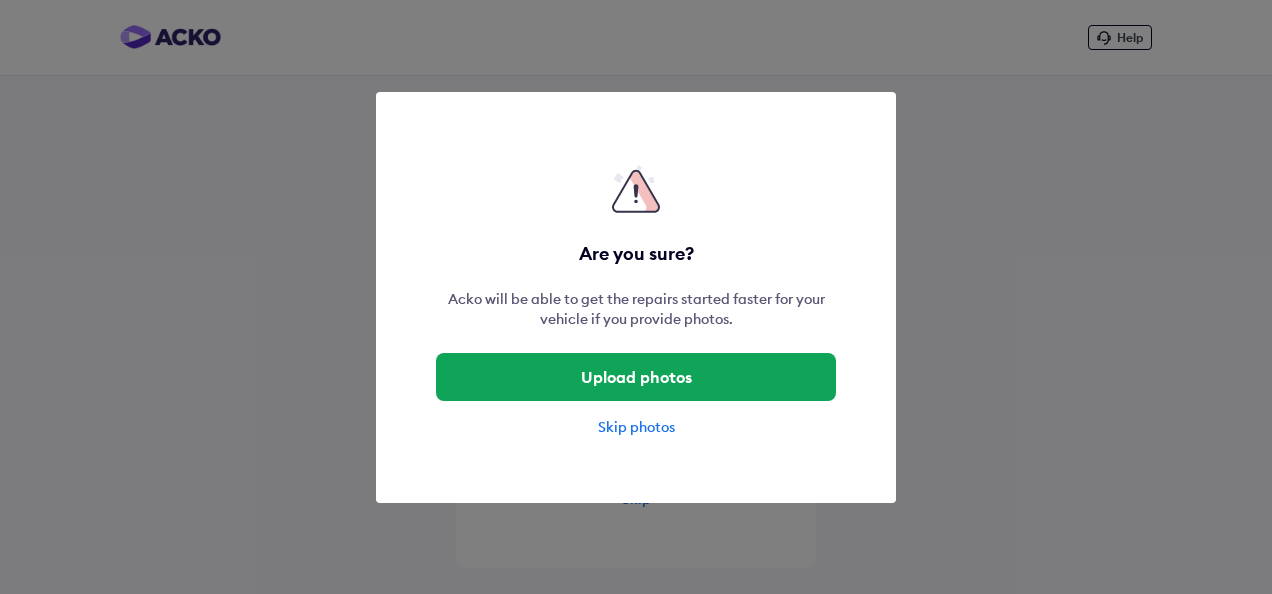 click on "Skip photos" at bounding box center [636, 427] 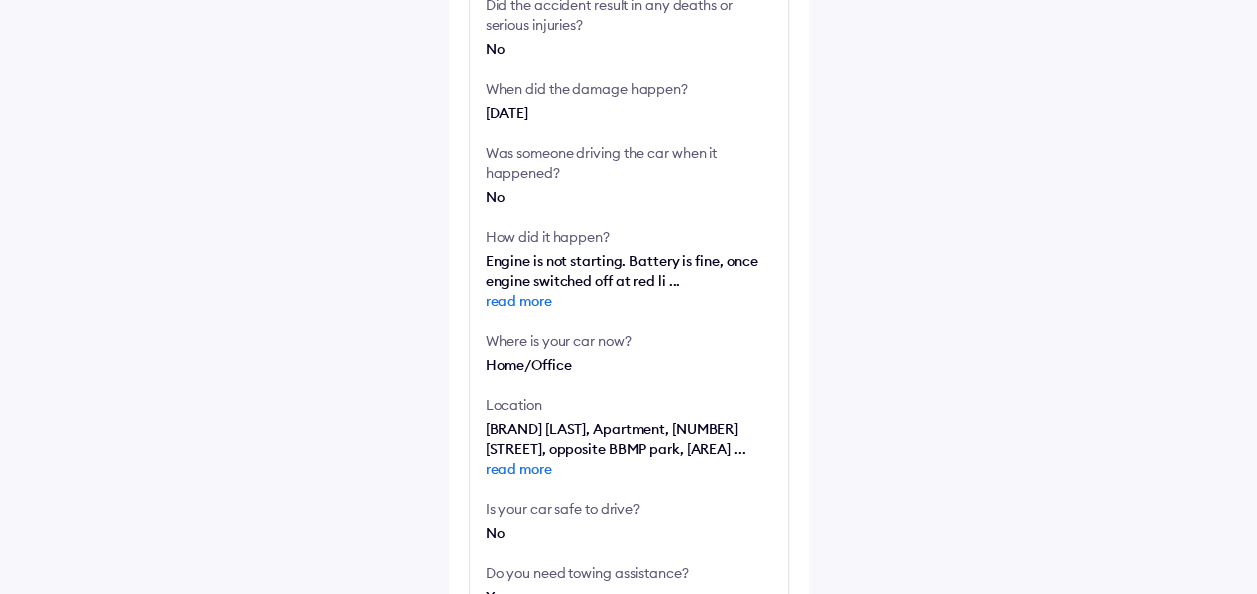 scroll, scrollTop: 680, scrollLeft: 0, axis: vertical 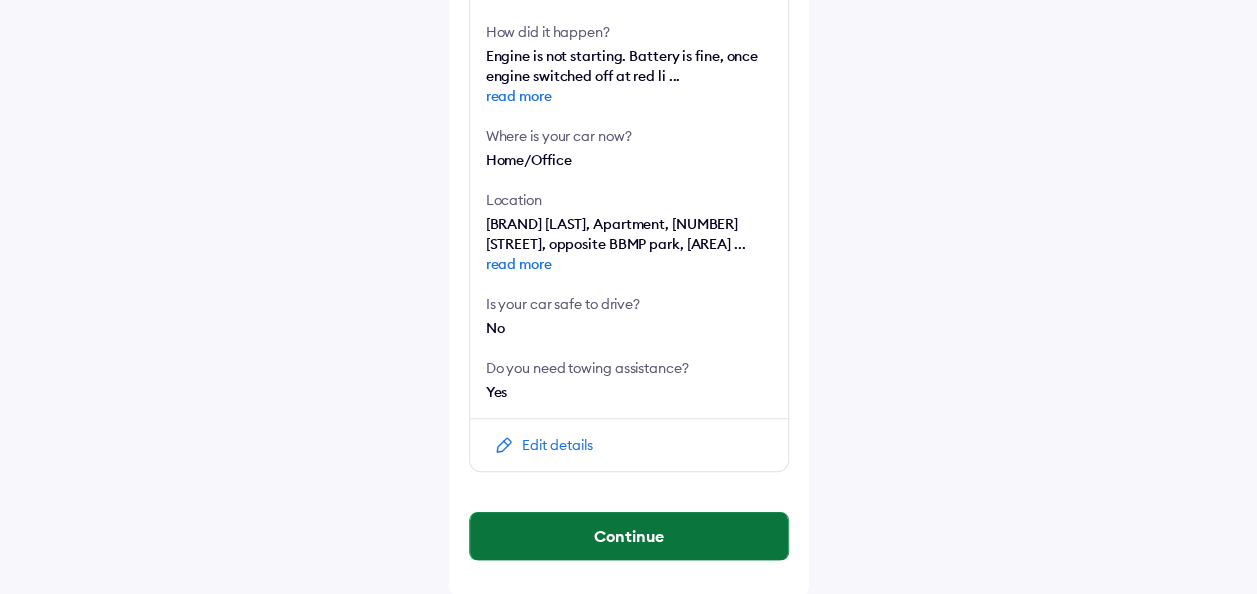 click on "Continue" at bounding box center (629, 536) 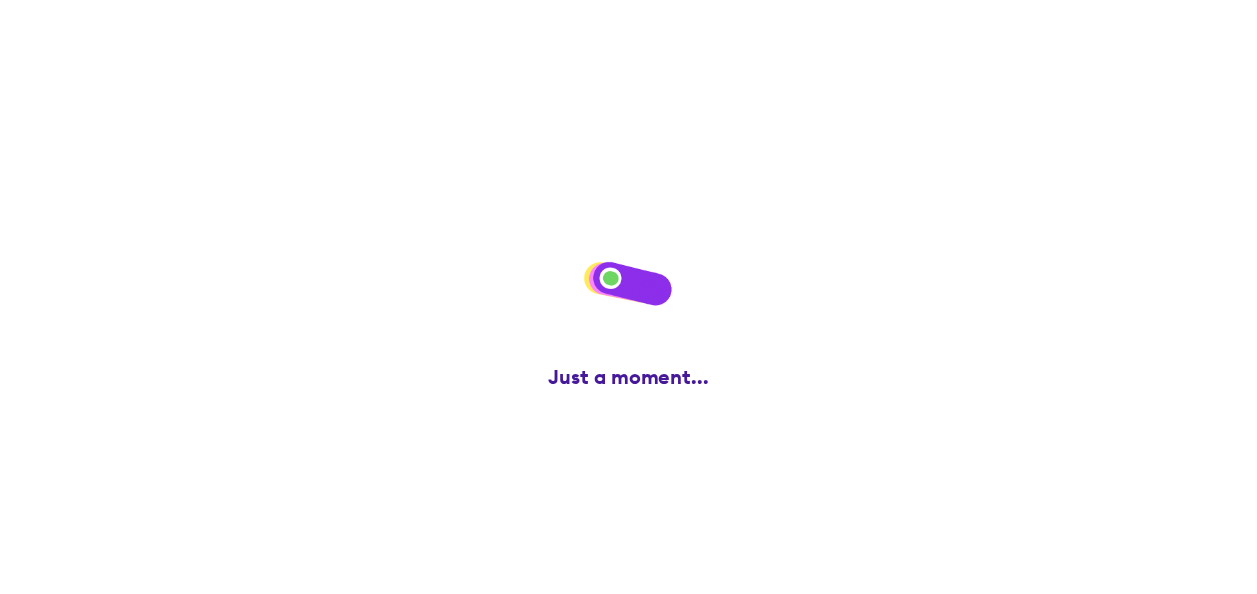 scroll, scrollTop: 0, scrollLeft: 0, axis: both 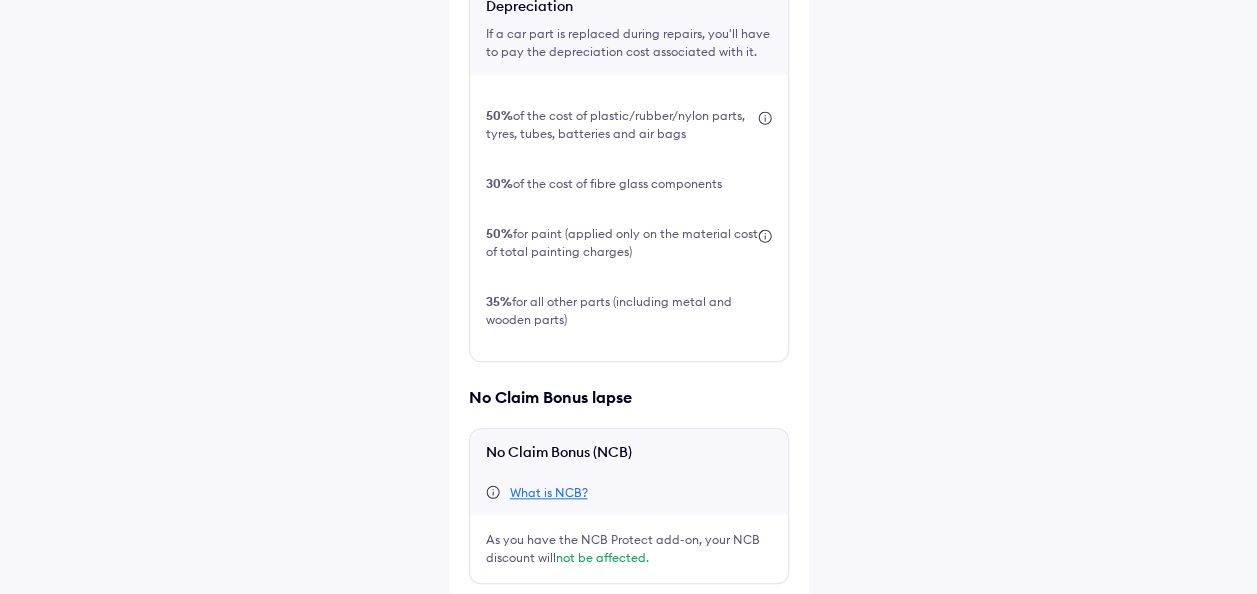 click at bounding box center [477, 616] 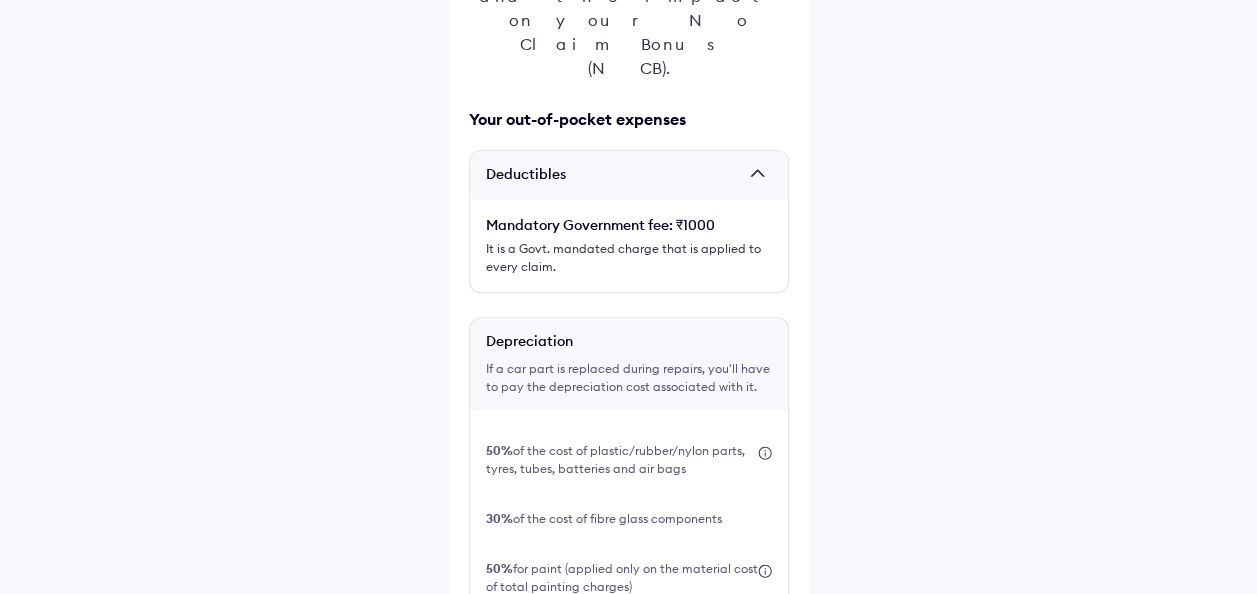 scroll, scrollTop: 725, scrollLeft: 0, axis: vertical 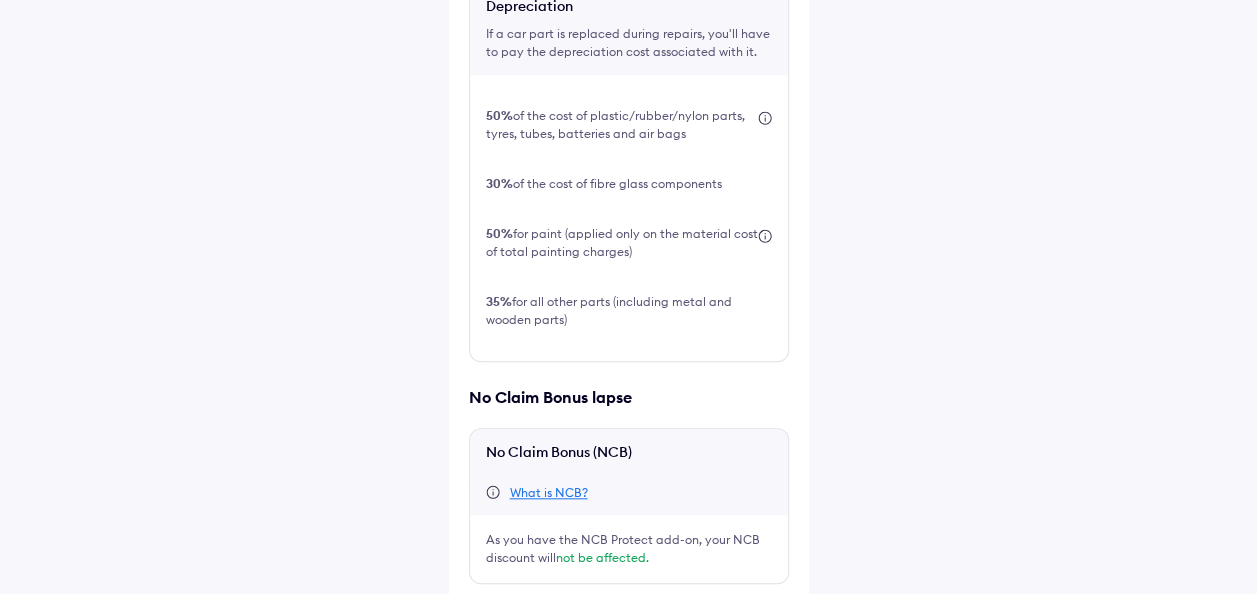 click on "Register claim" at bounding box center [629, 680] 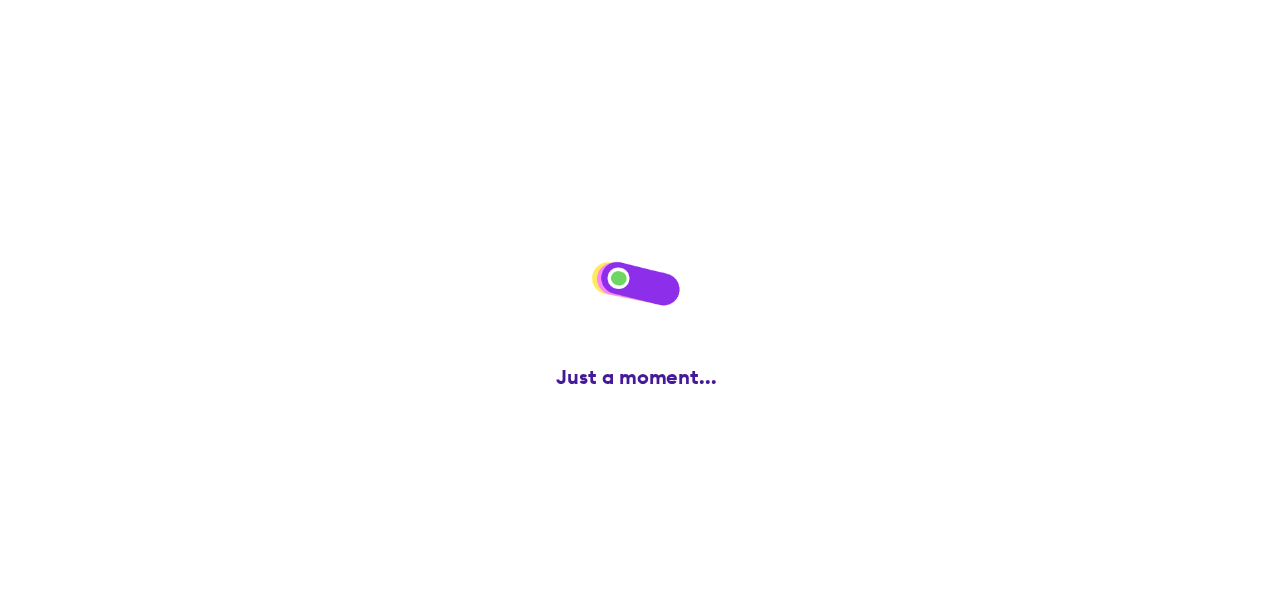 scroll, scrollTop: 0, scrollLeft: 0, axis: both 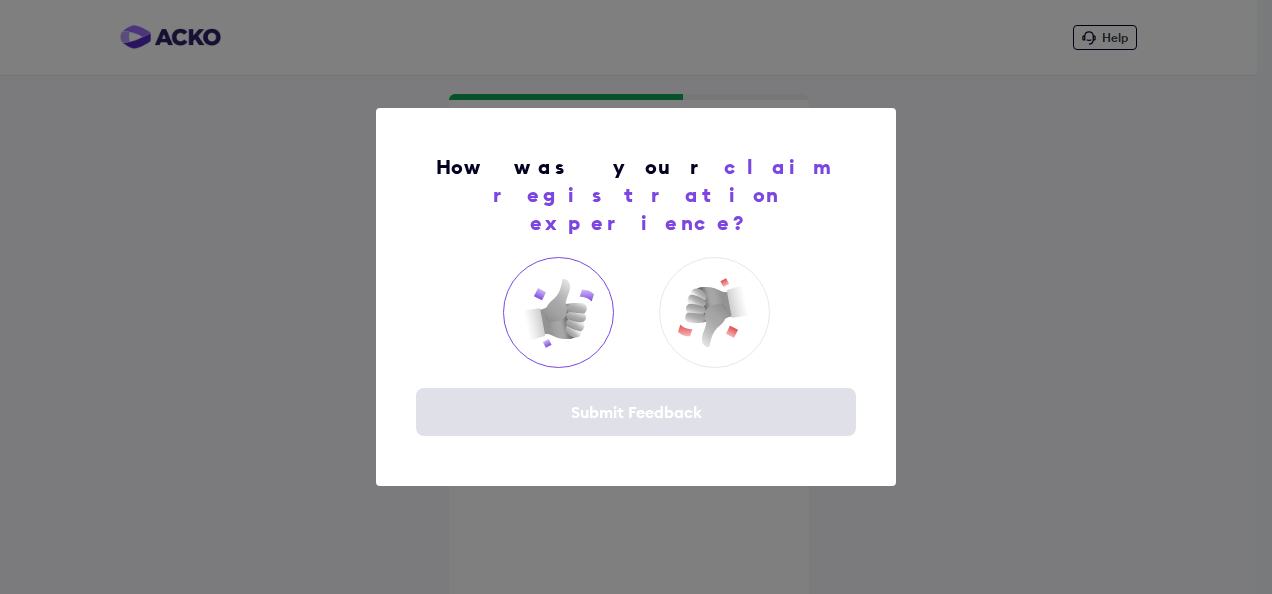 click at bounding box center [558, 313] 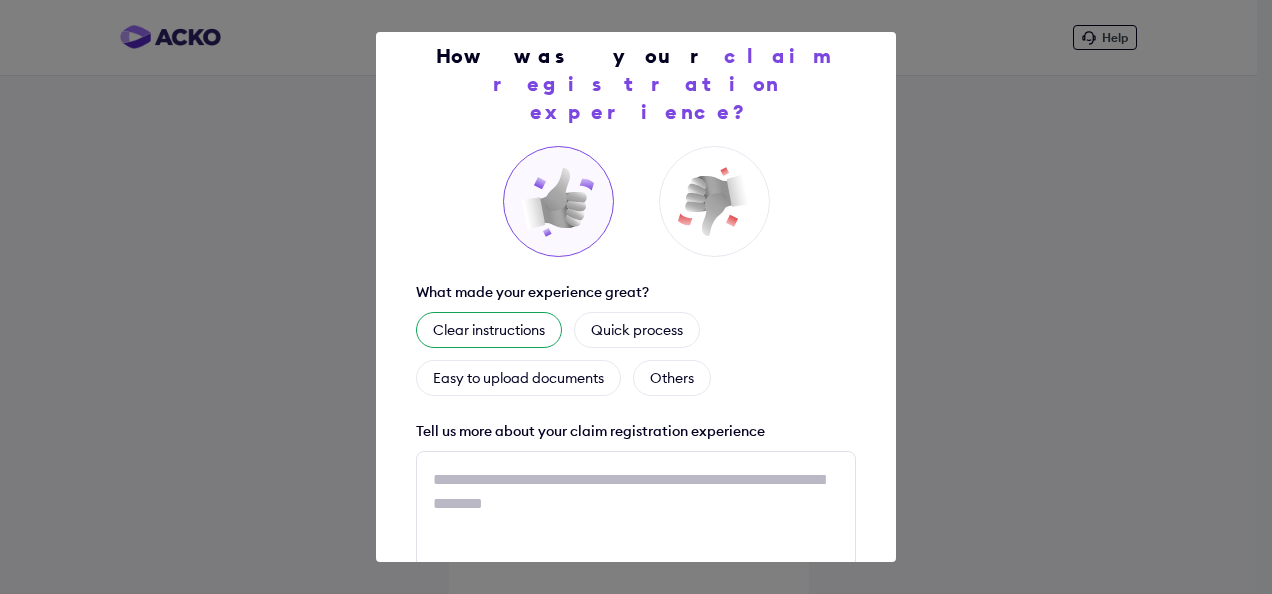 scroll, scrollTop: 25, scrollLeft: 0, axis: vertical 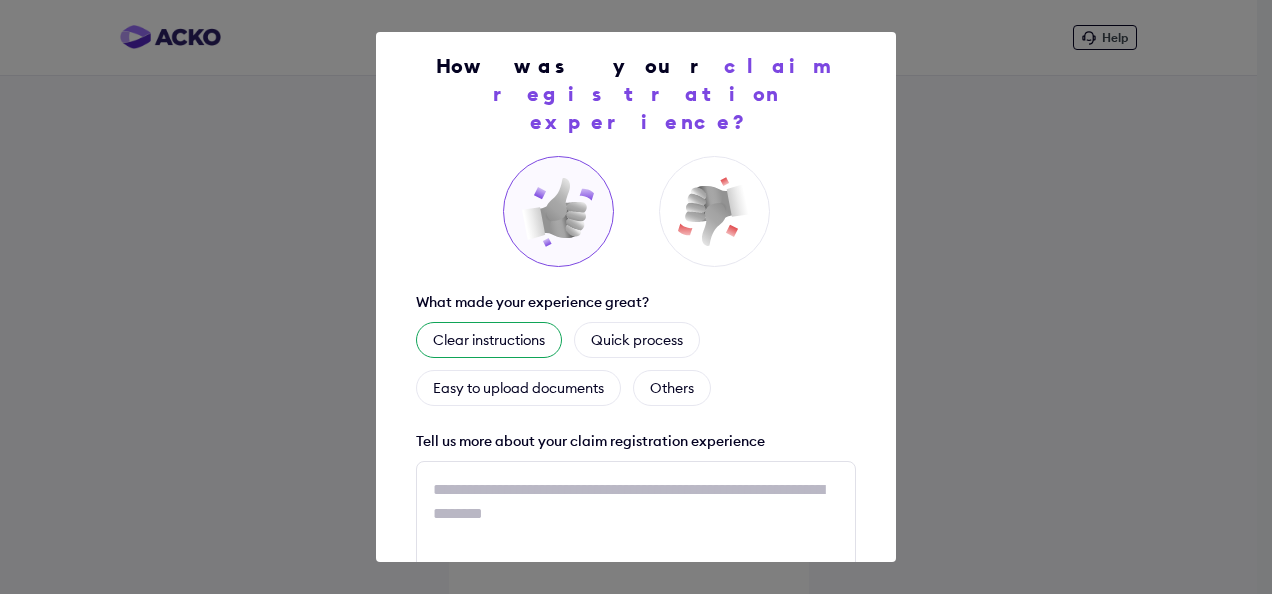 click on "Clear instructions" at bounding box center [489, 340] 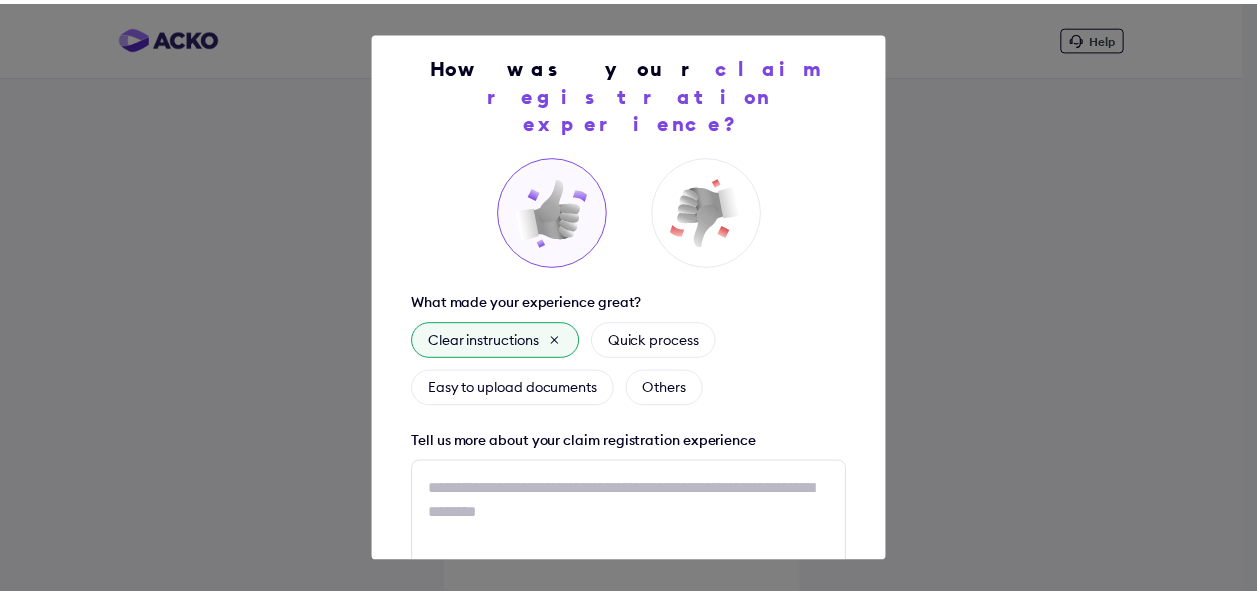 scroll, scrollTop: 164, scrollLeft: 0, axis: vertical 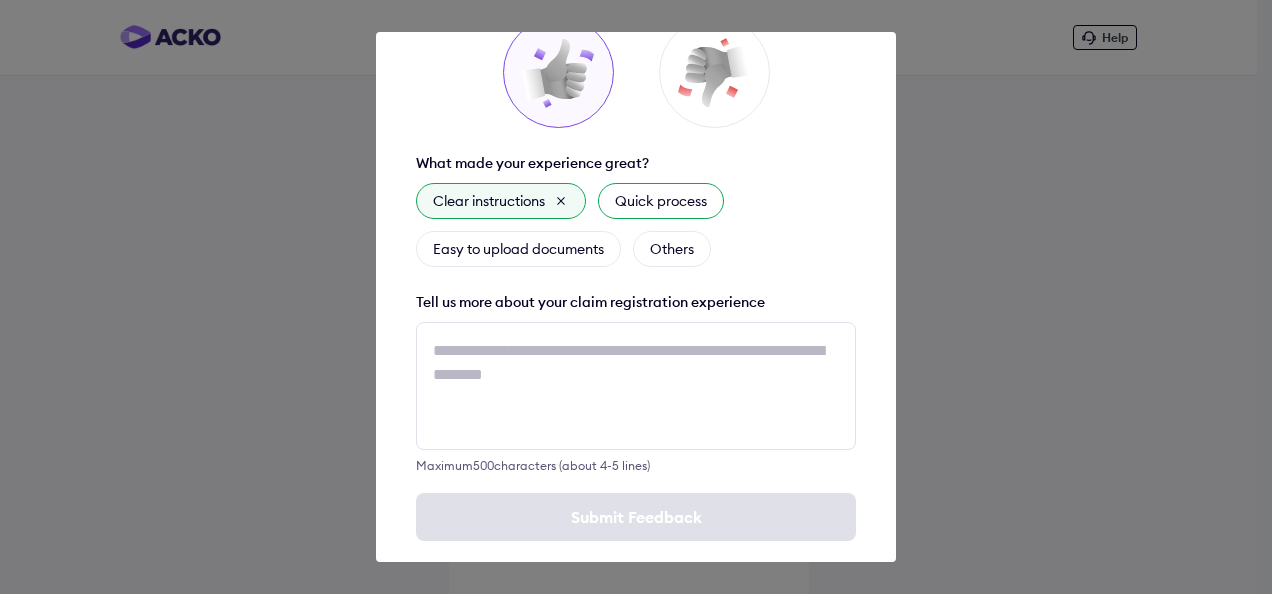 click on "Quick process" at bounding box center [661, 201] 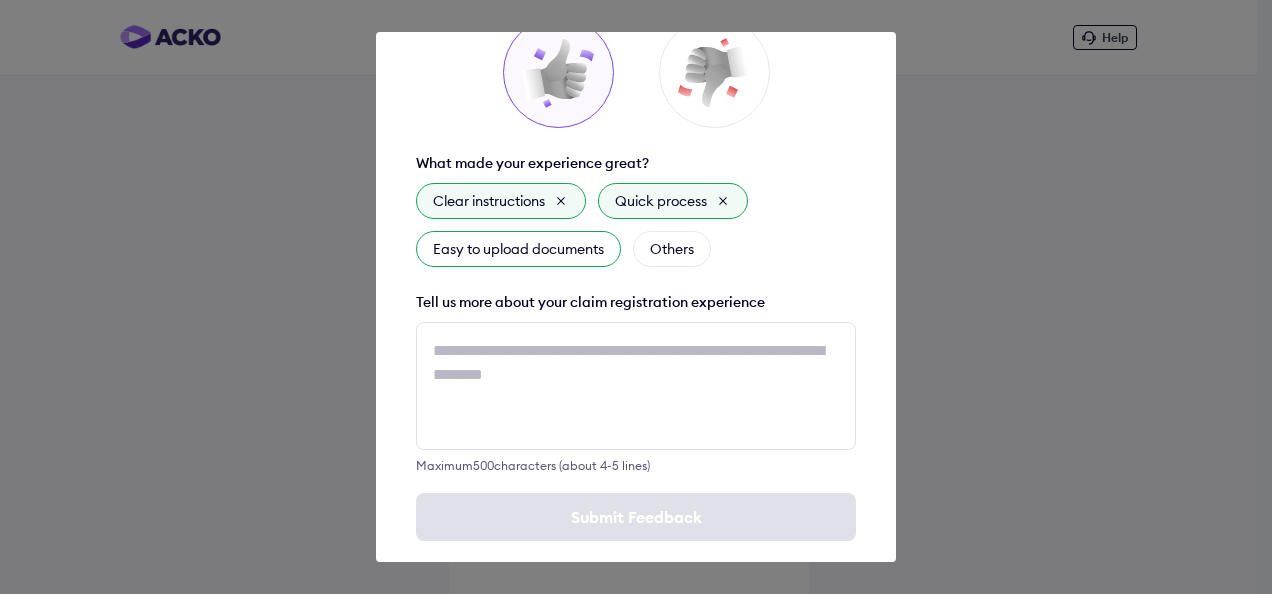 click on "Easy to upload documents" at bounding box center [518, 249] 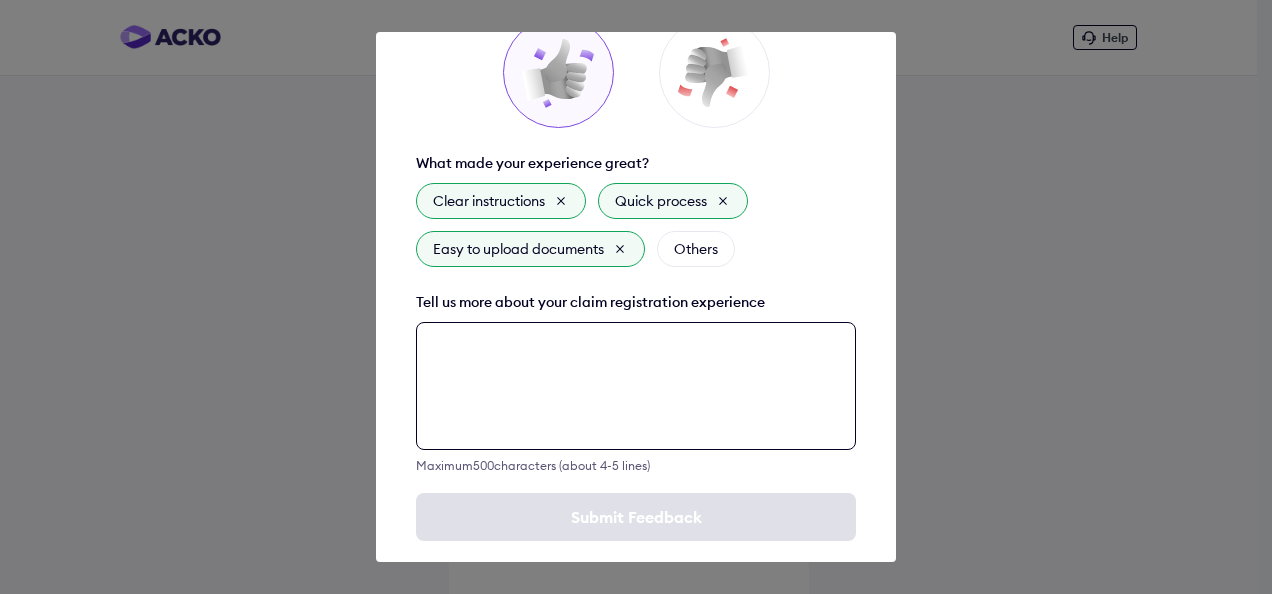 click at bounding box center (636, 386) 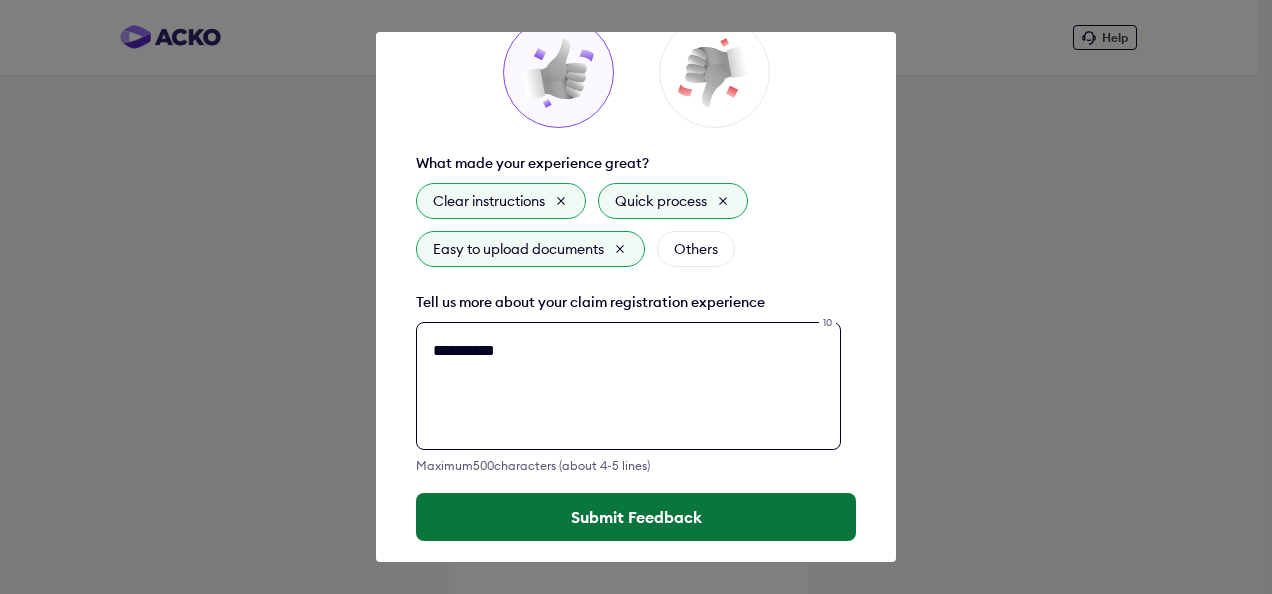 type on "**********" 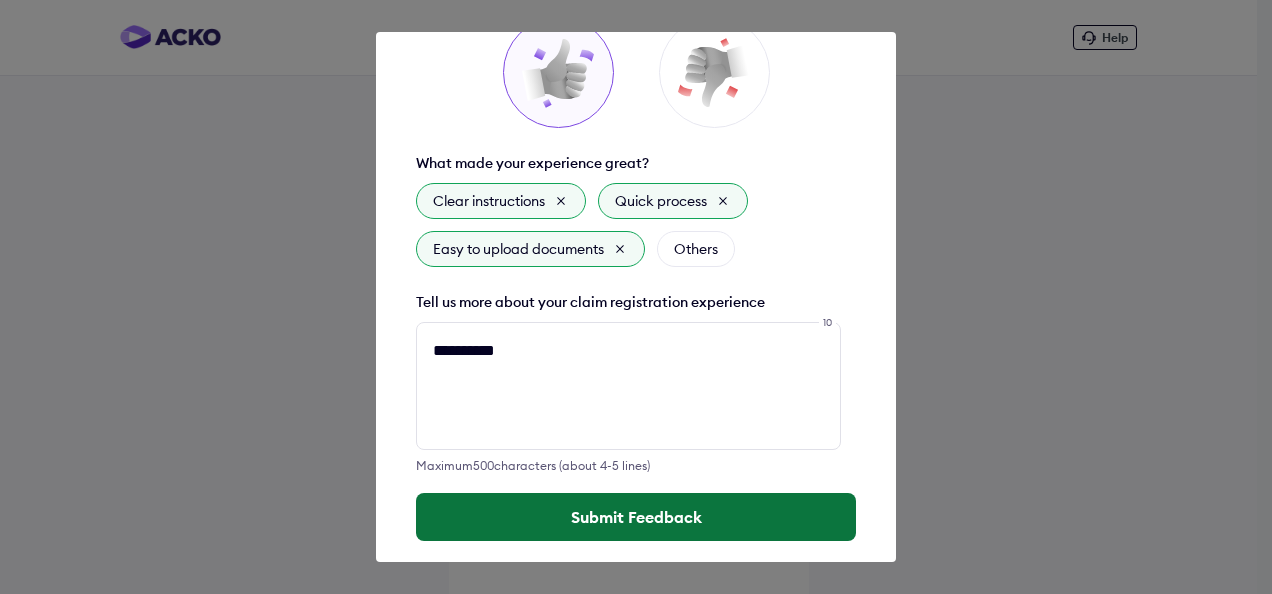 click on "Submit Feedback" at bounding box center [636, 517] 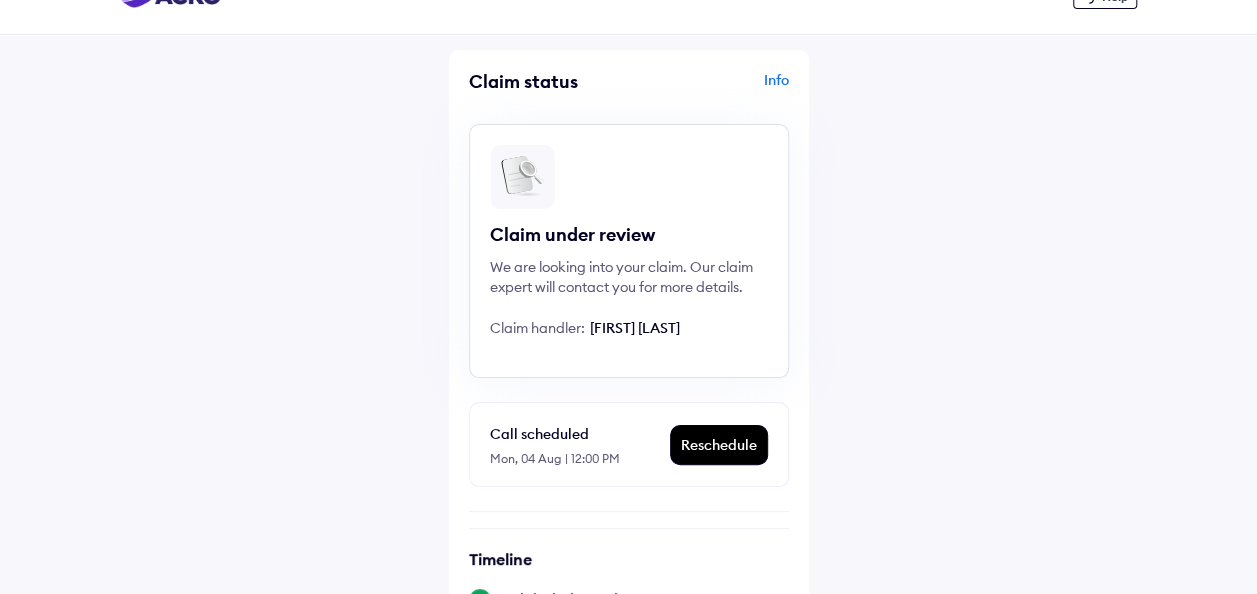 scroll, scrollTop: 0, scrollLeft: 0, axis: both 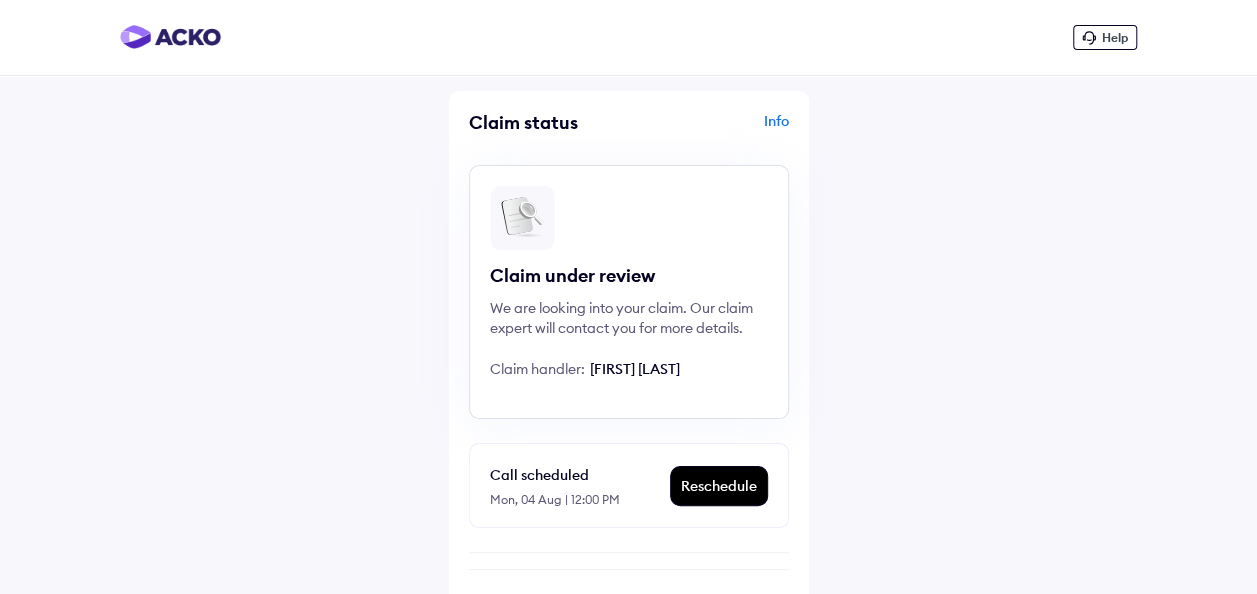 click on "Reschedule" at bounding box center (719, 486) 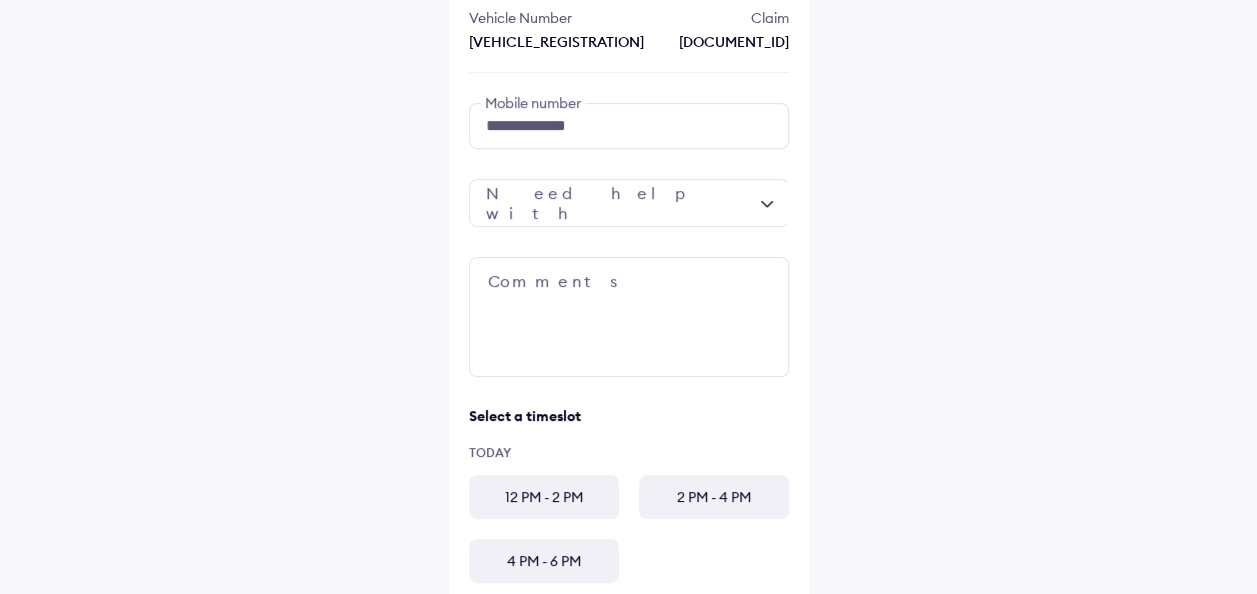 scroll, scrollTop: 0, scrollLeft: 0, axis: both 